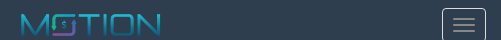 select on "**" 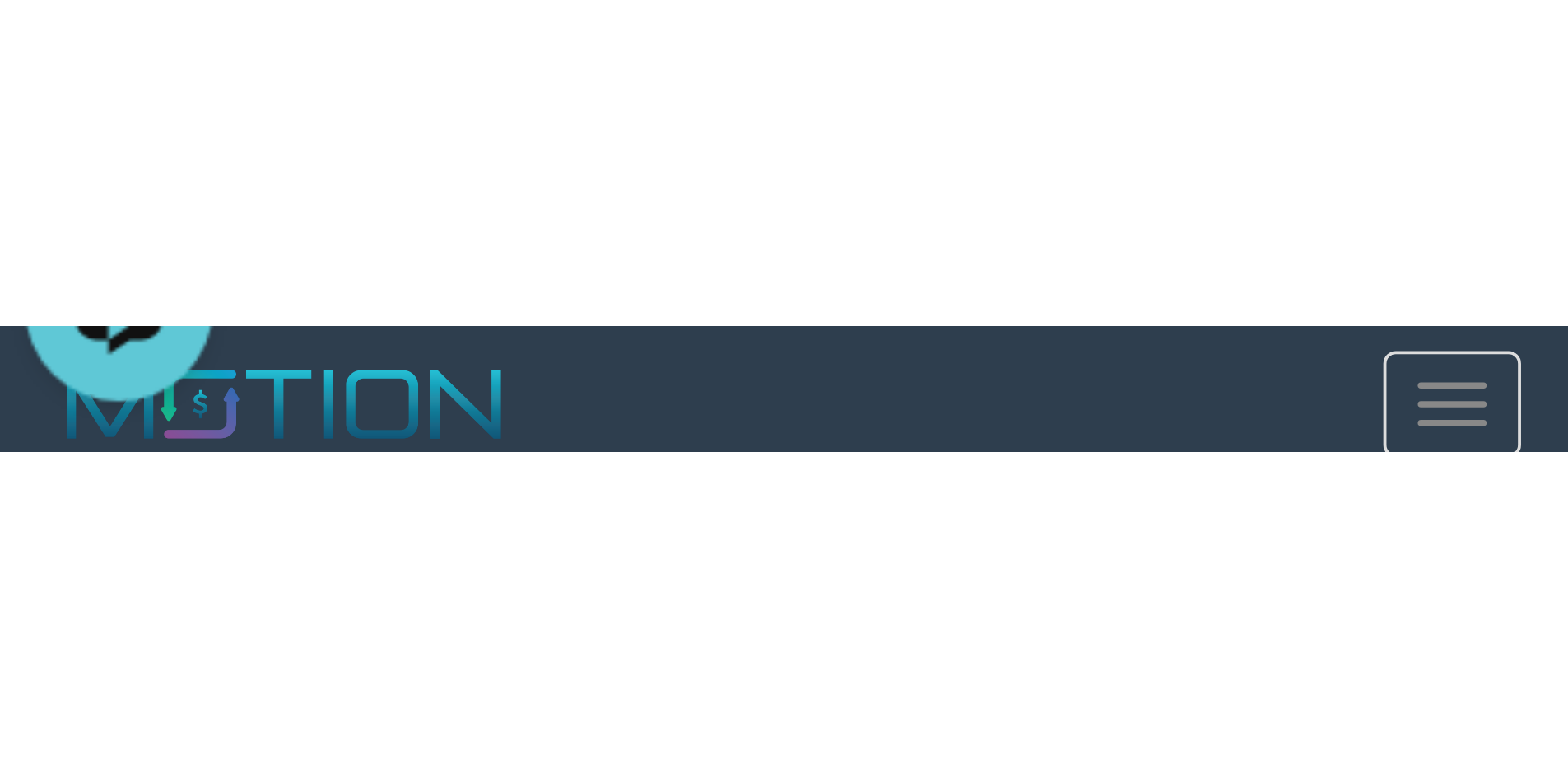 scroll, scrollTop: 0, scrollLeft: 0, axis: both 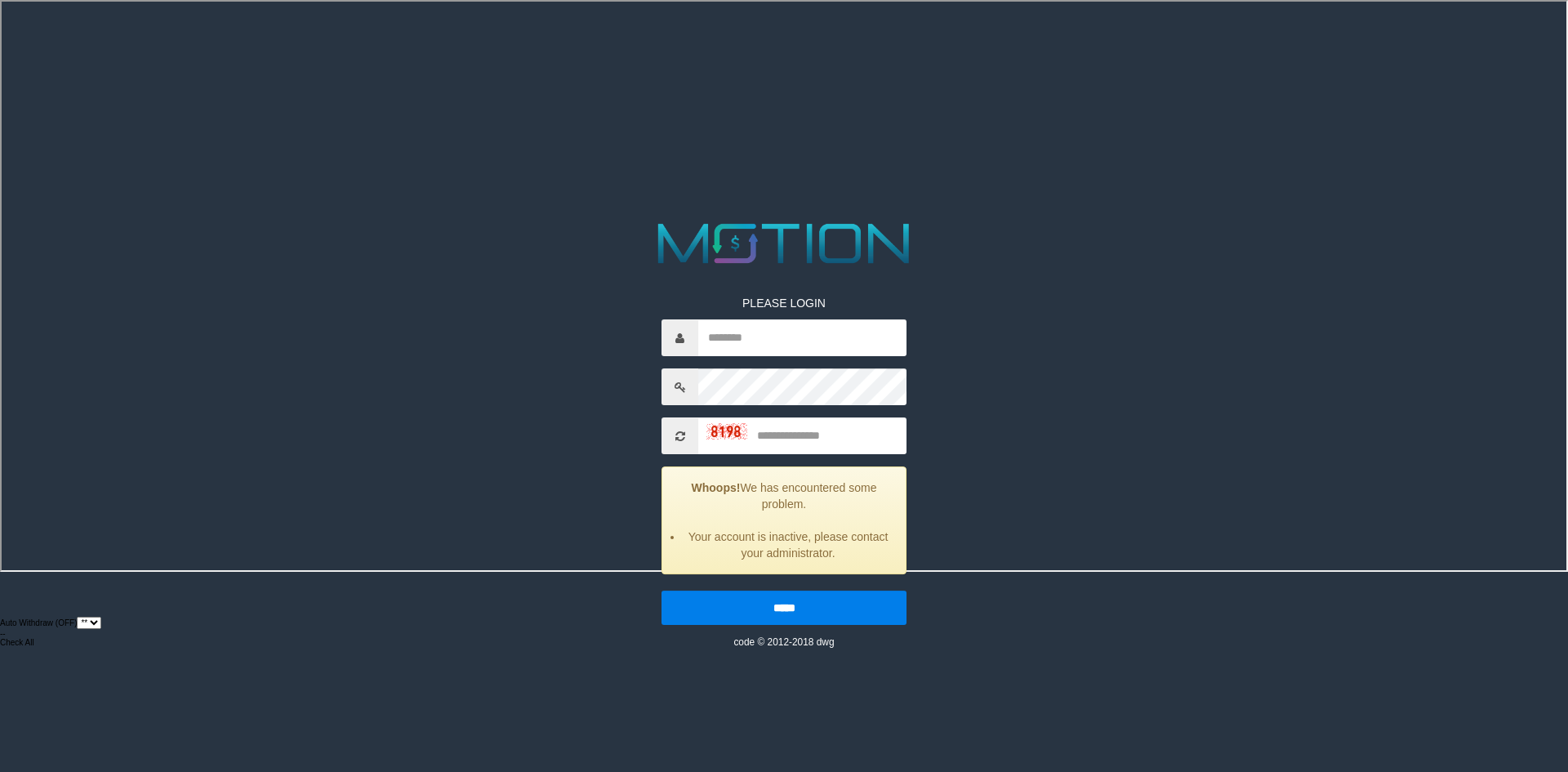 select on "**" 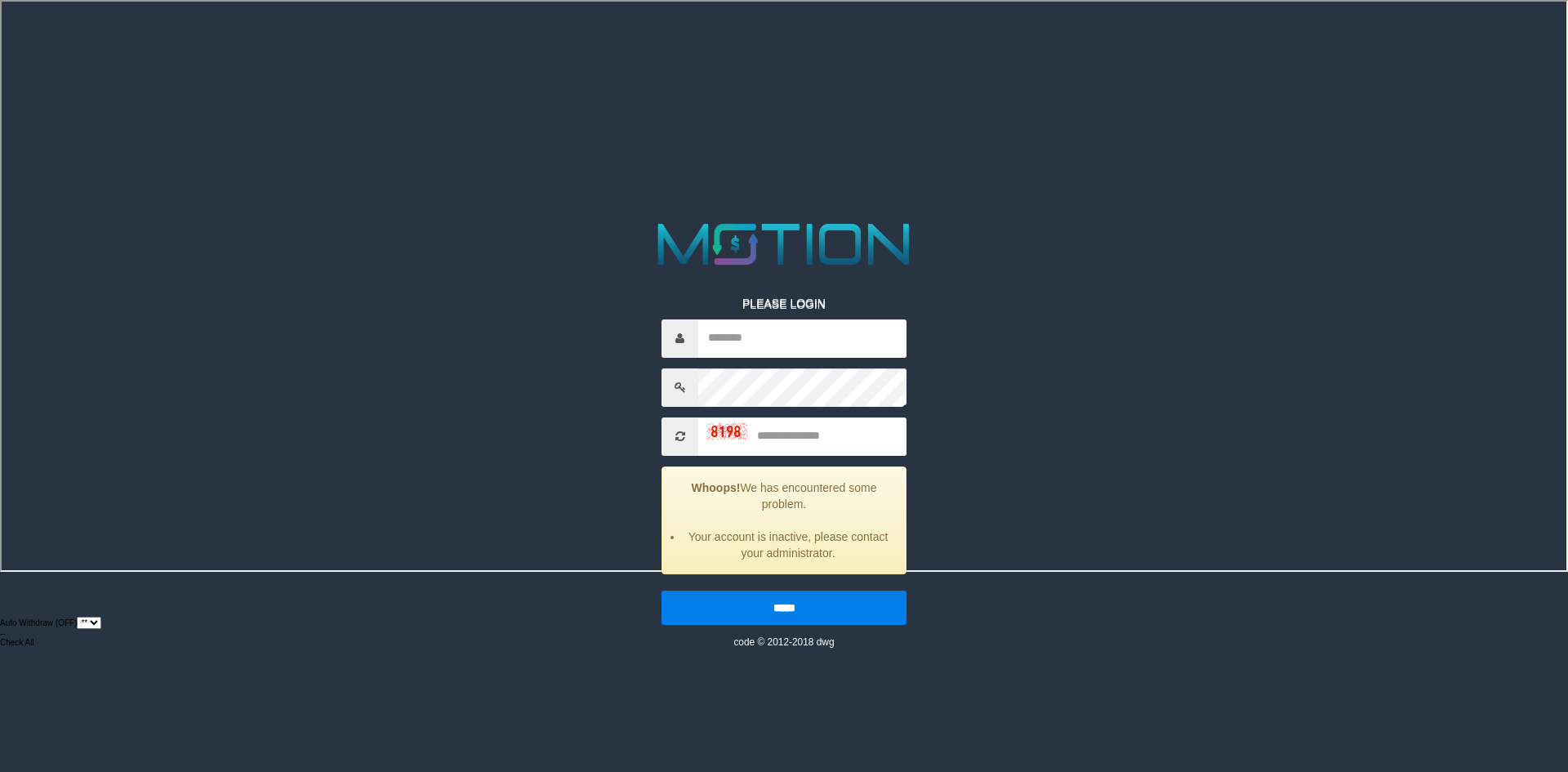 scroll, scrollTop: 0, scrollLeft: 0, axis: both 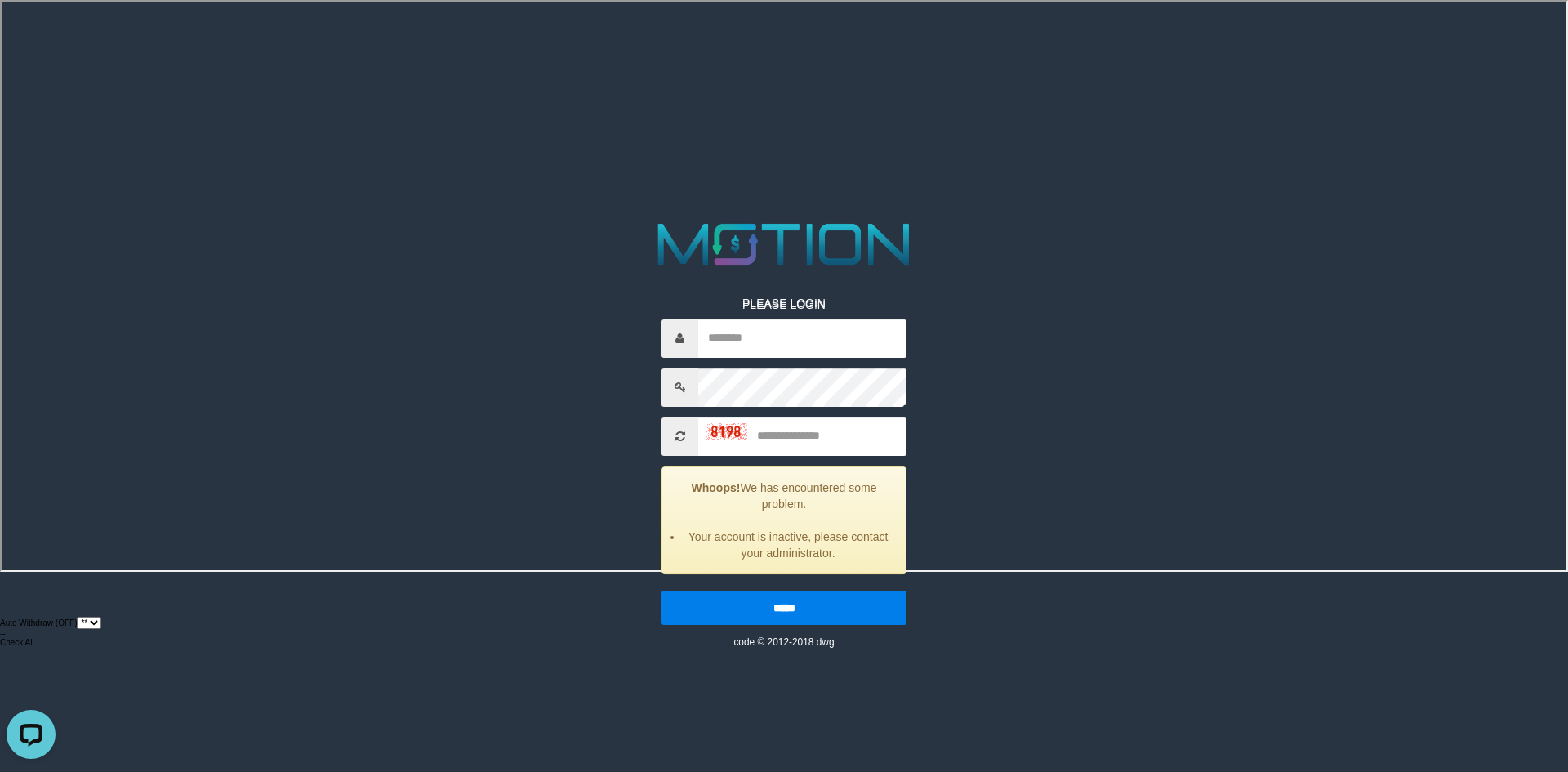 drag, startPoint x: 1566, startPoint y: 167, endPoint x: 1560, endPoint y: 185, distance: 18.973666 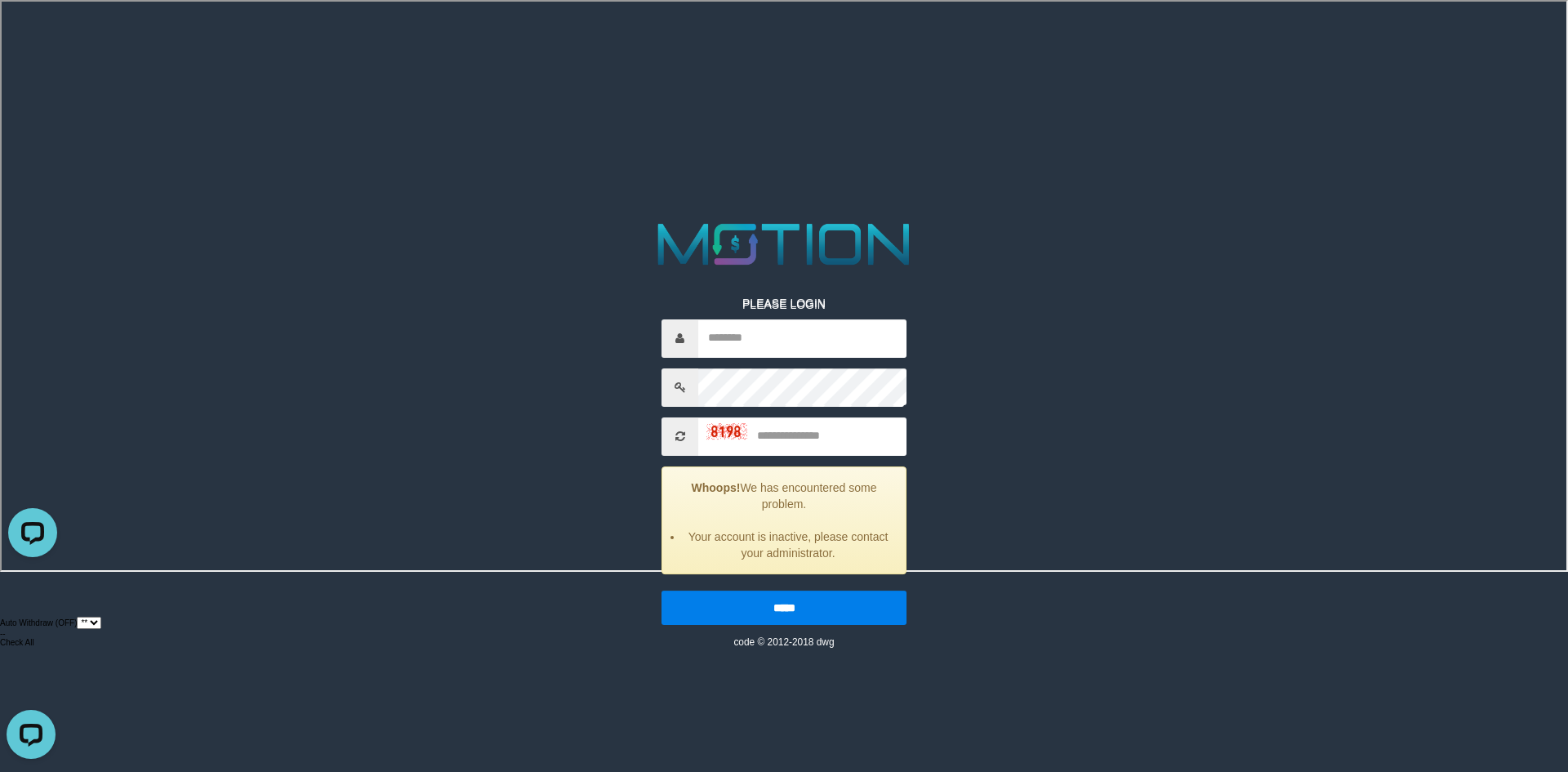 scroll, scrollTop: 0, scrollLeft: 0, axis: both 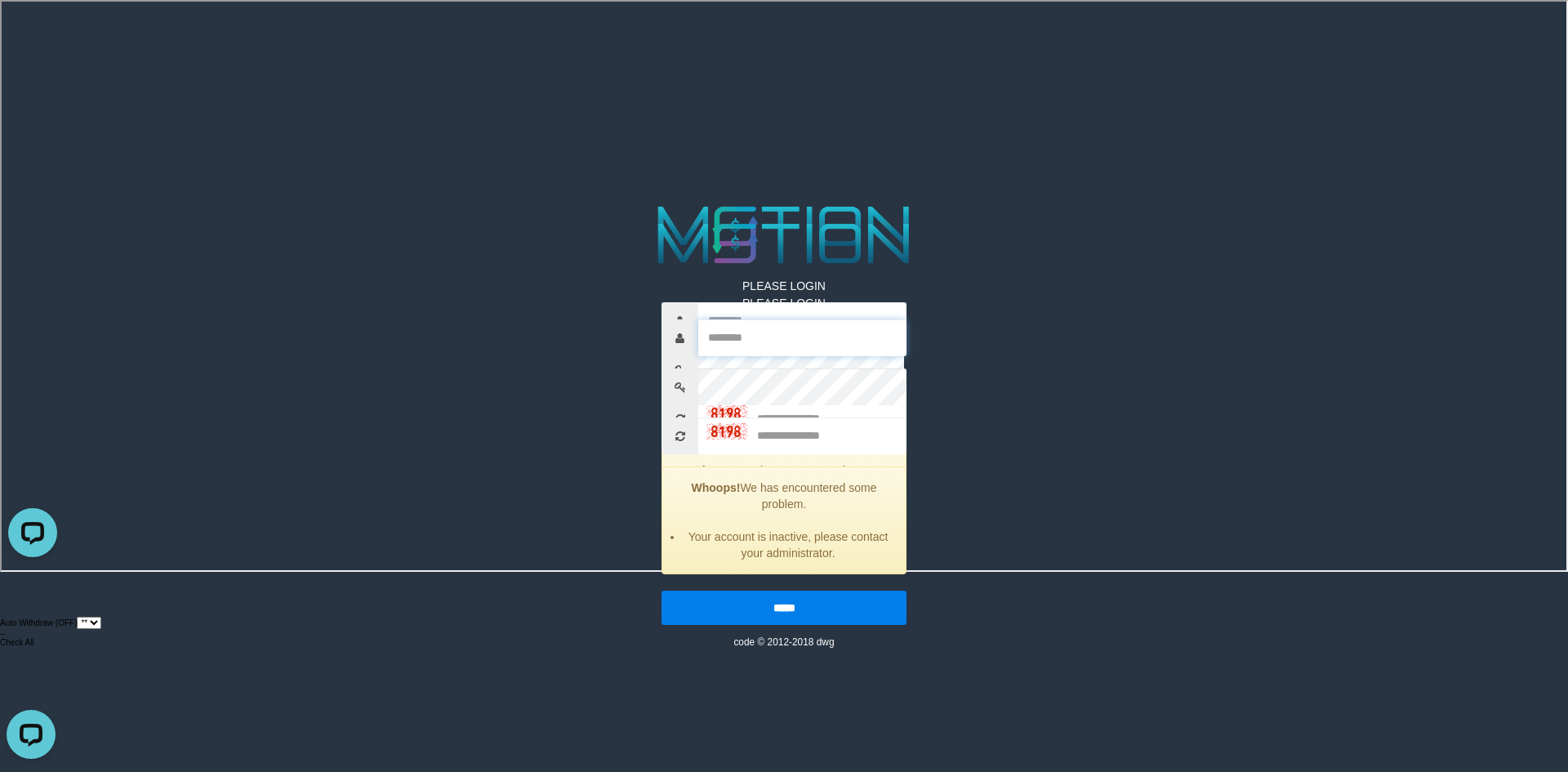 click at bounding box center (802, 337) 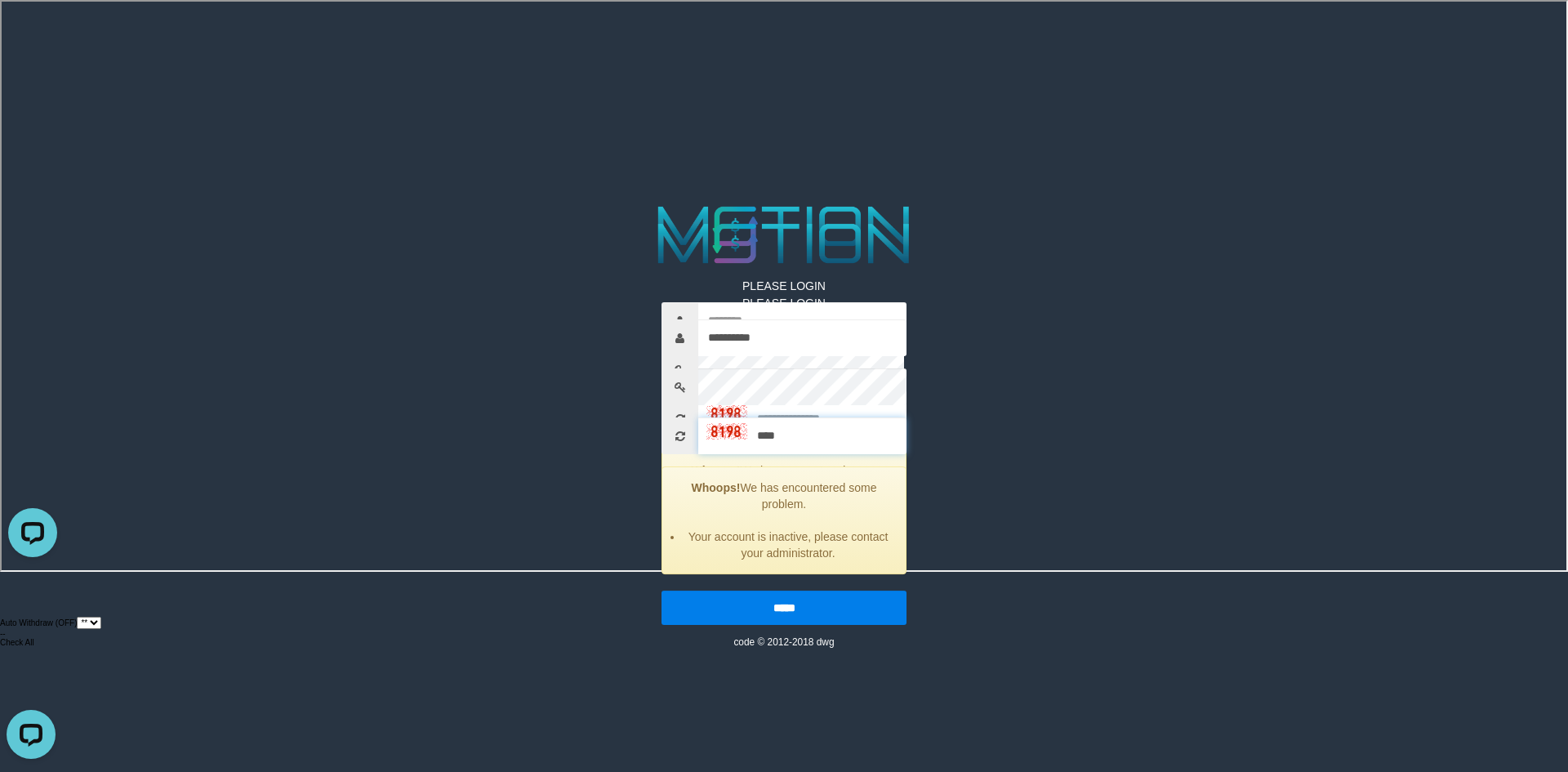 type on "****" 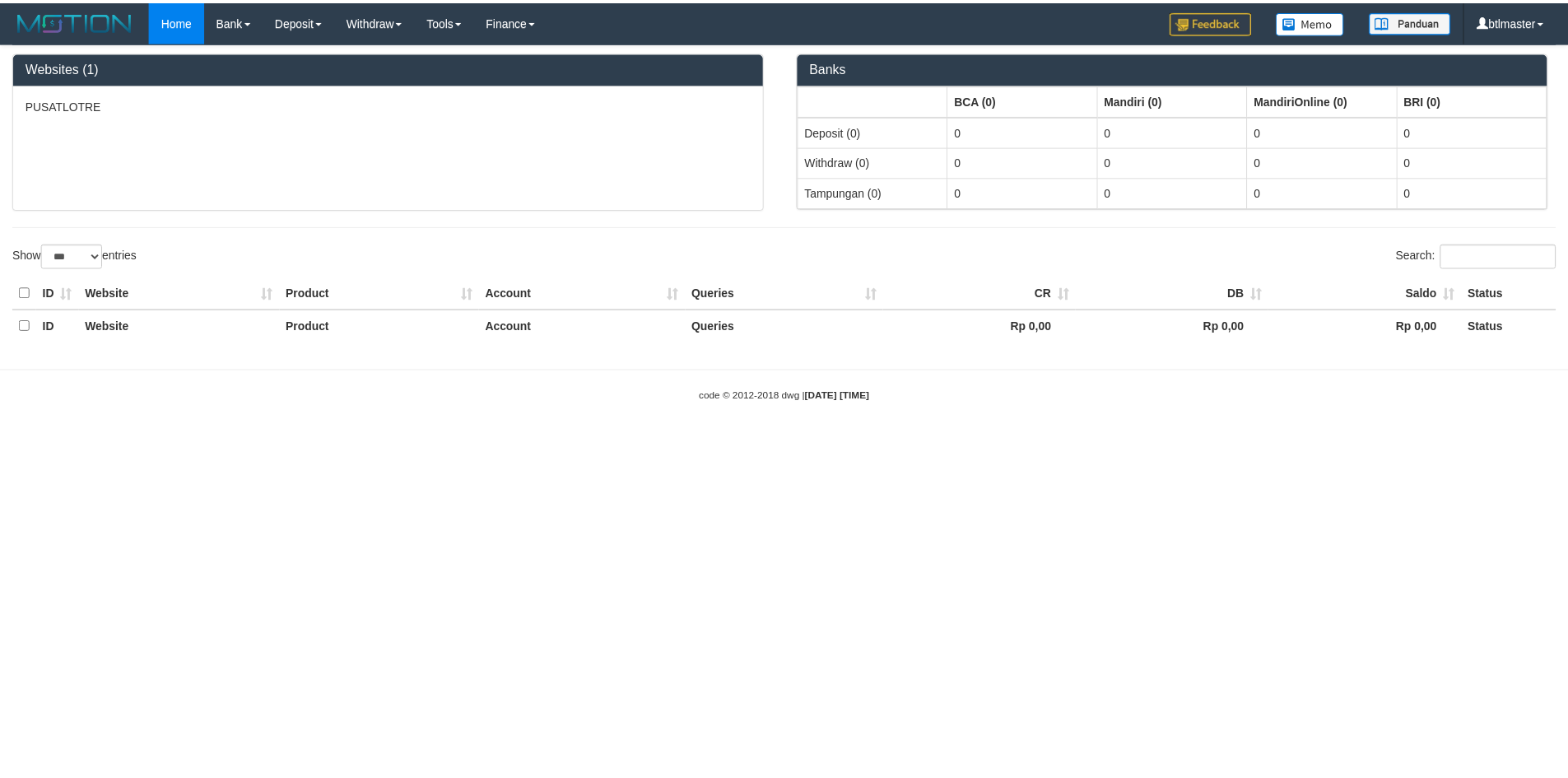 scroll, scrollTop: 0, scrollLeft: 0, axis: both 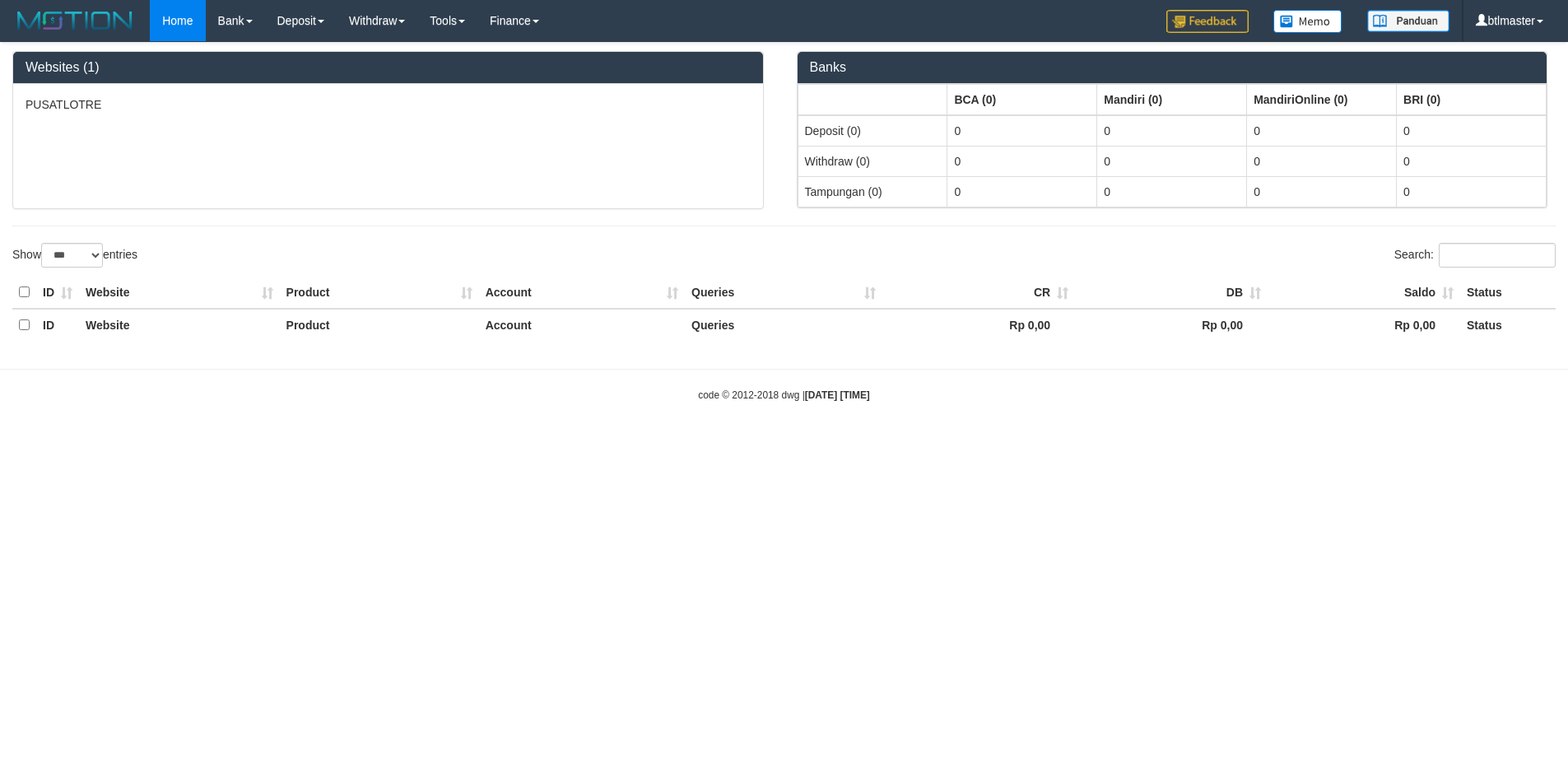 select on "**" 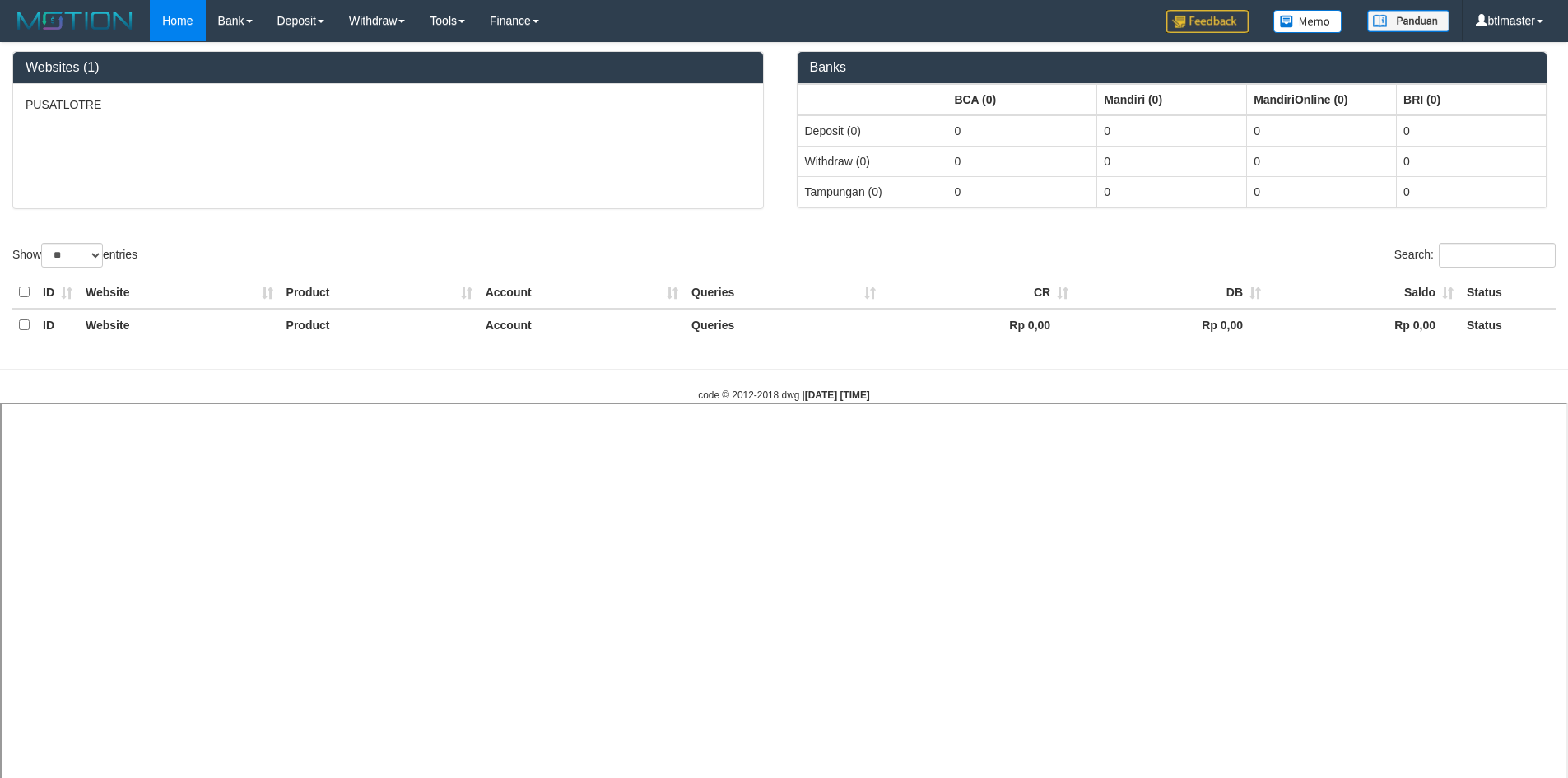select 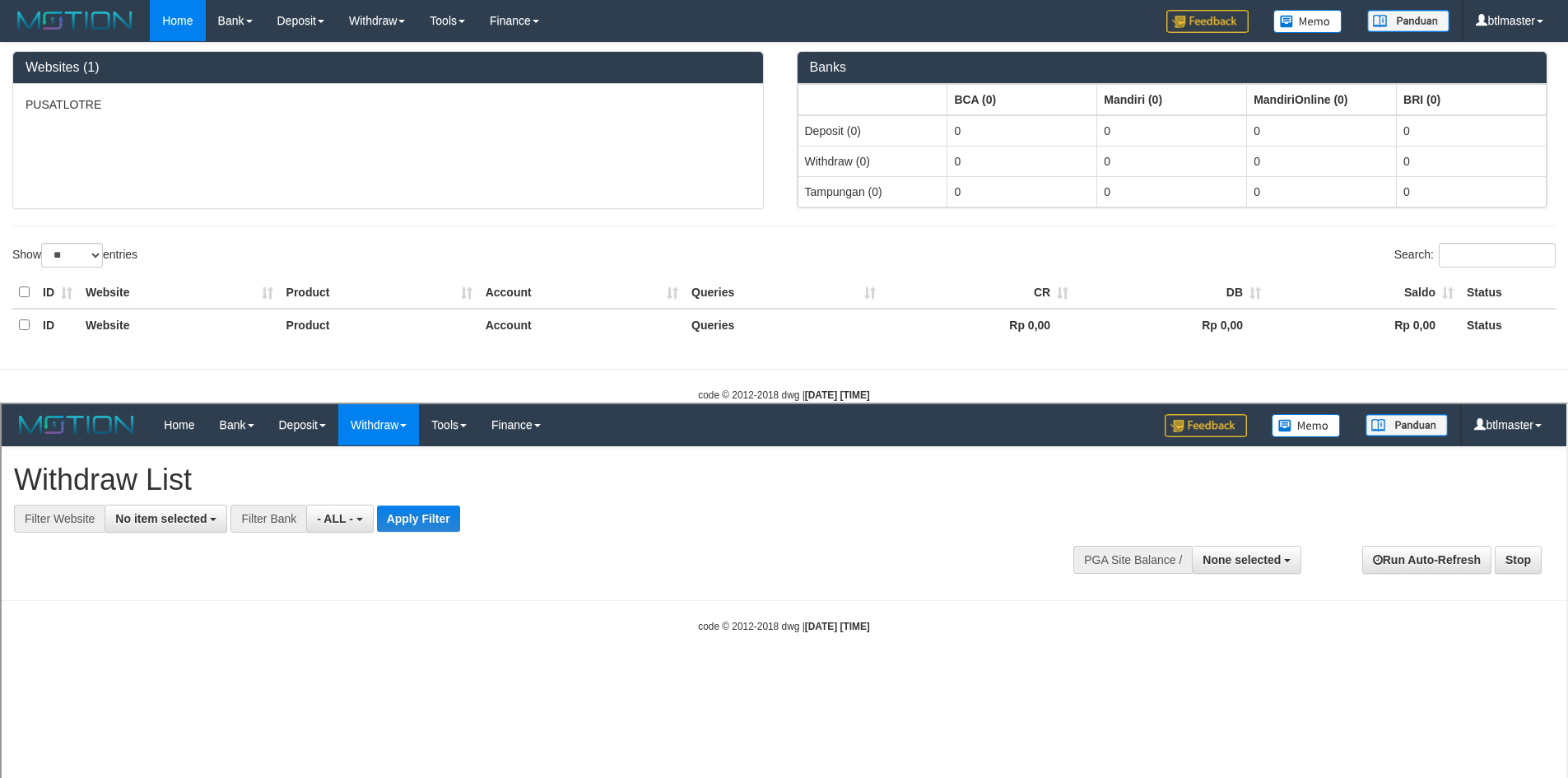 scroll, scrollTop: 0, scrollLeft: 0, axis: both 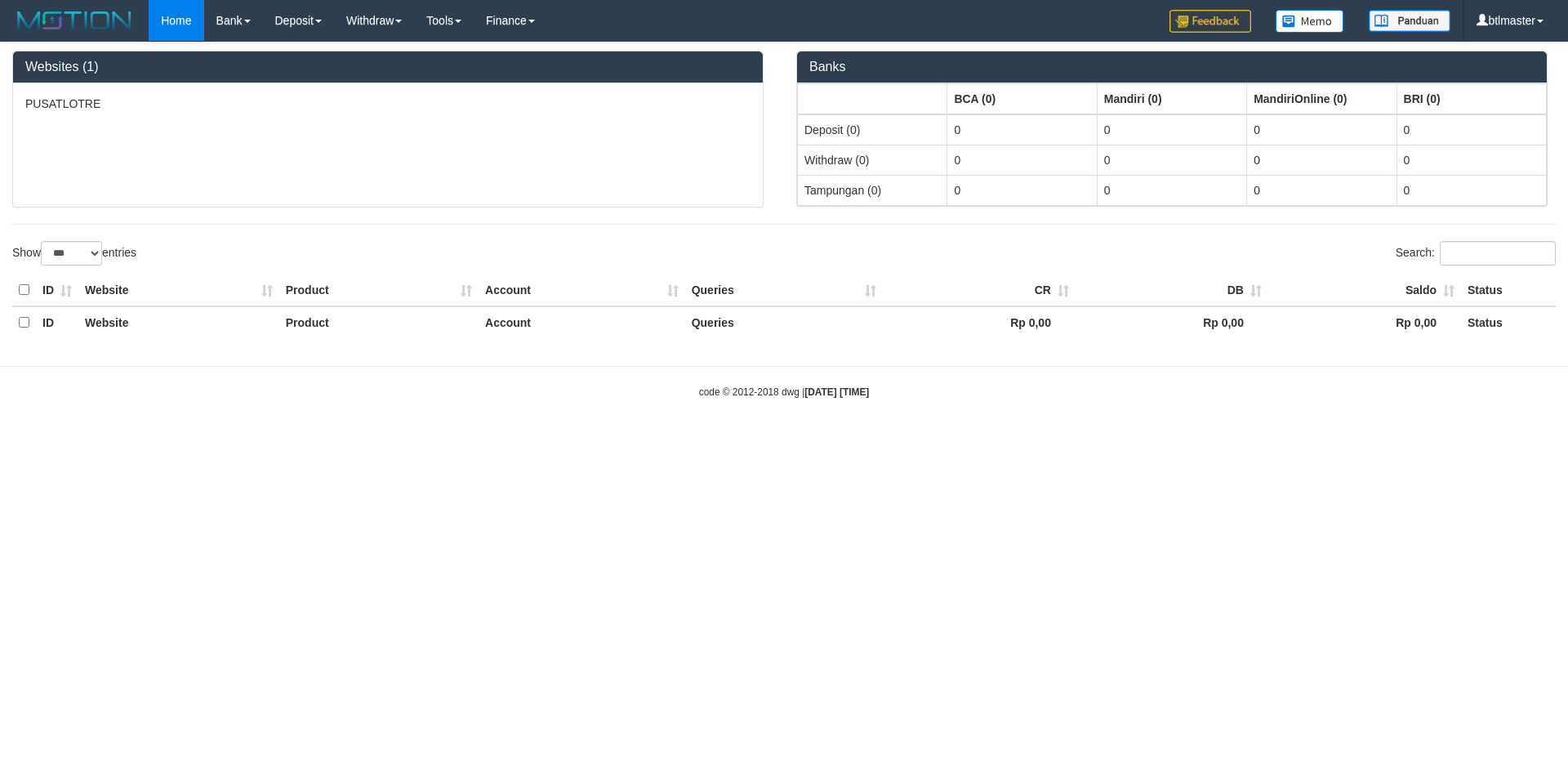 select on "***" 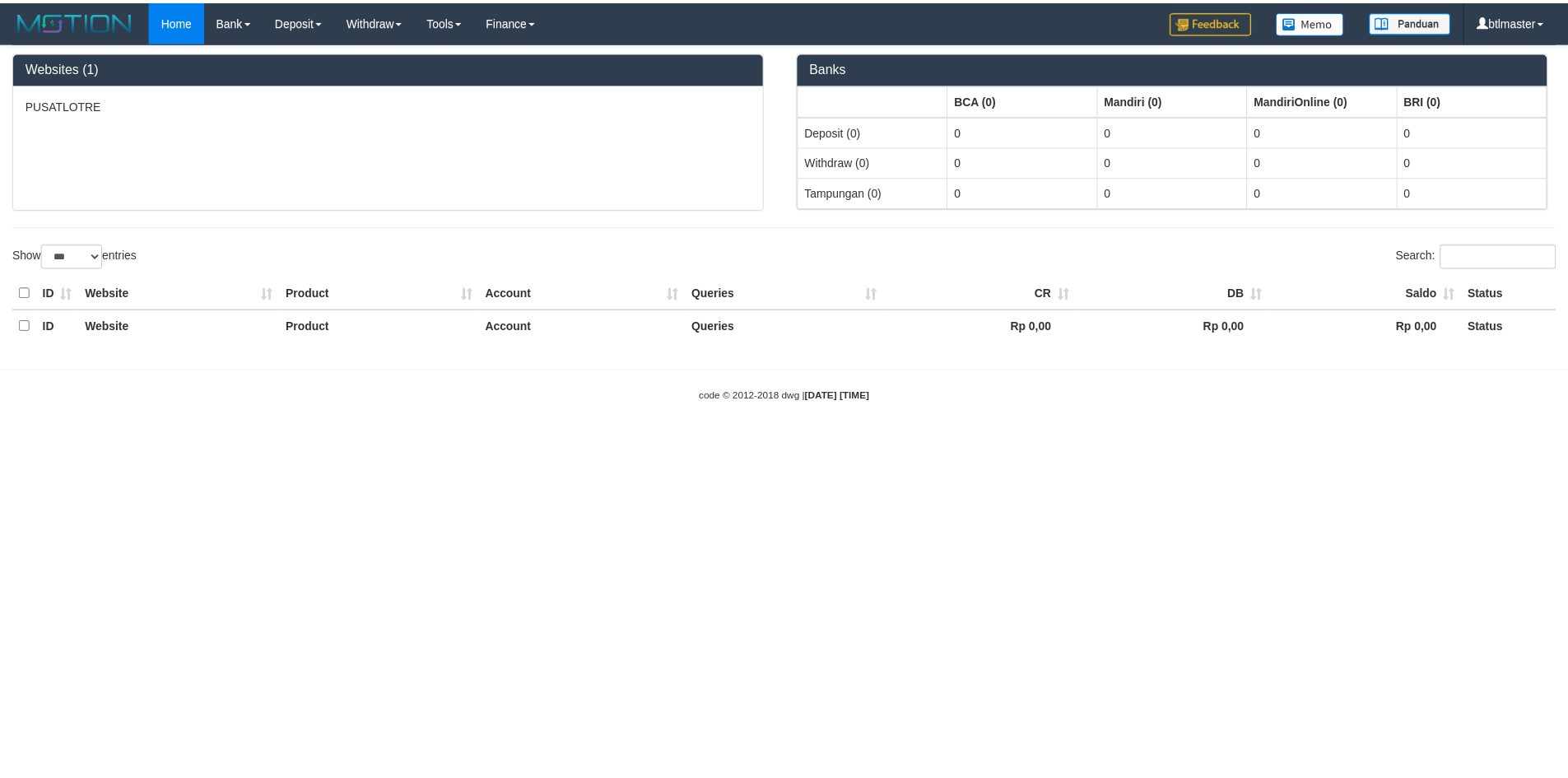 scroll, scrollTop: 0, scrollLeft: 0, axis: both 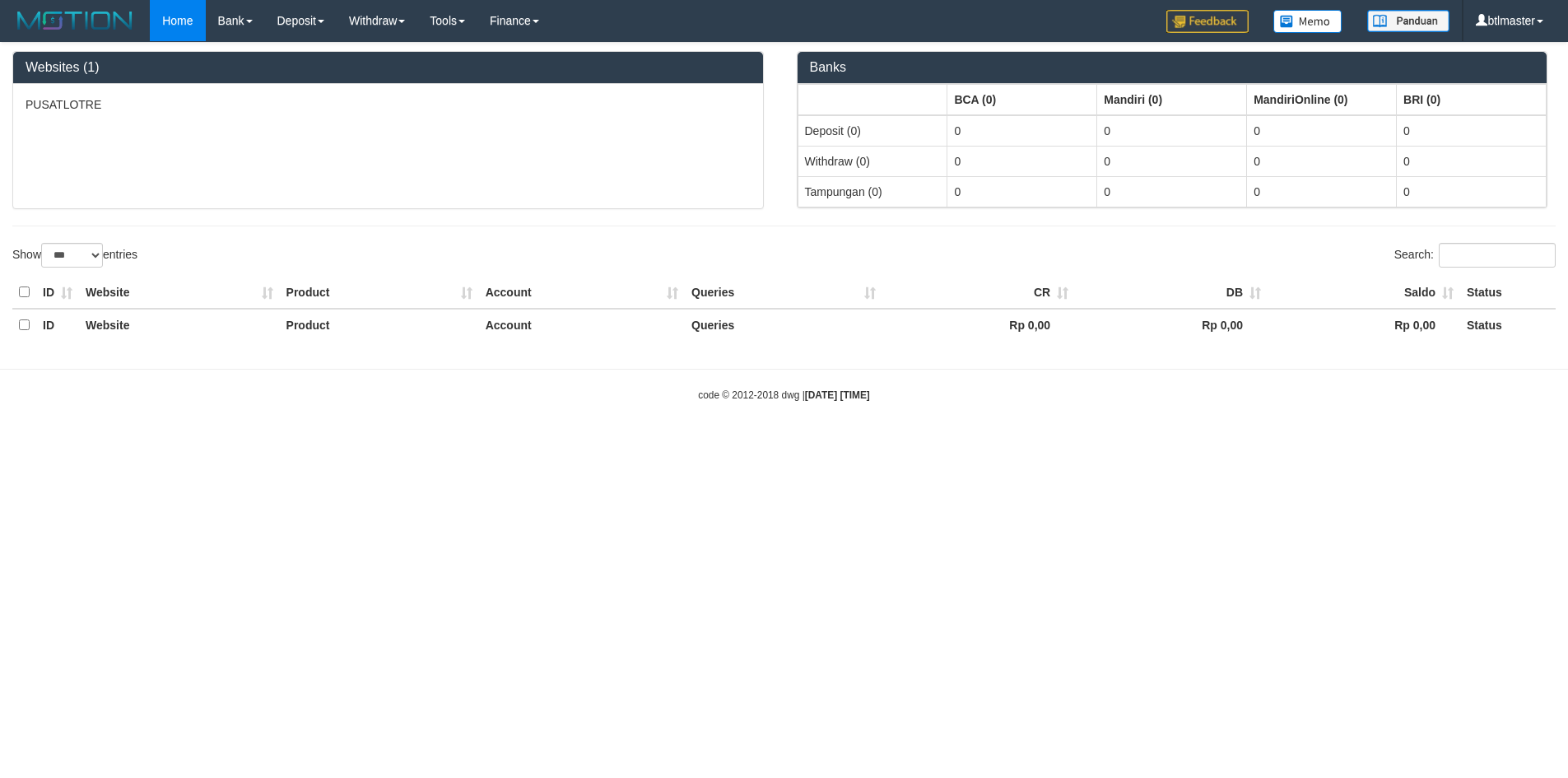 select on "**" 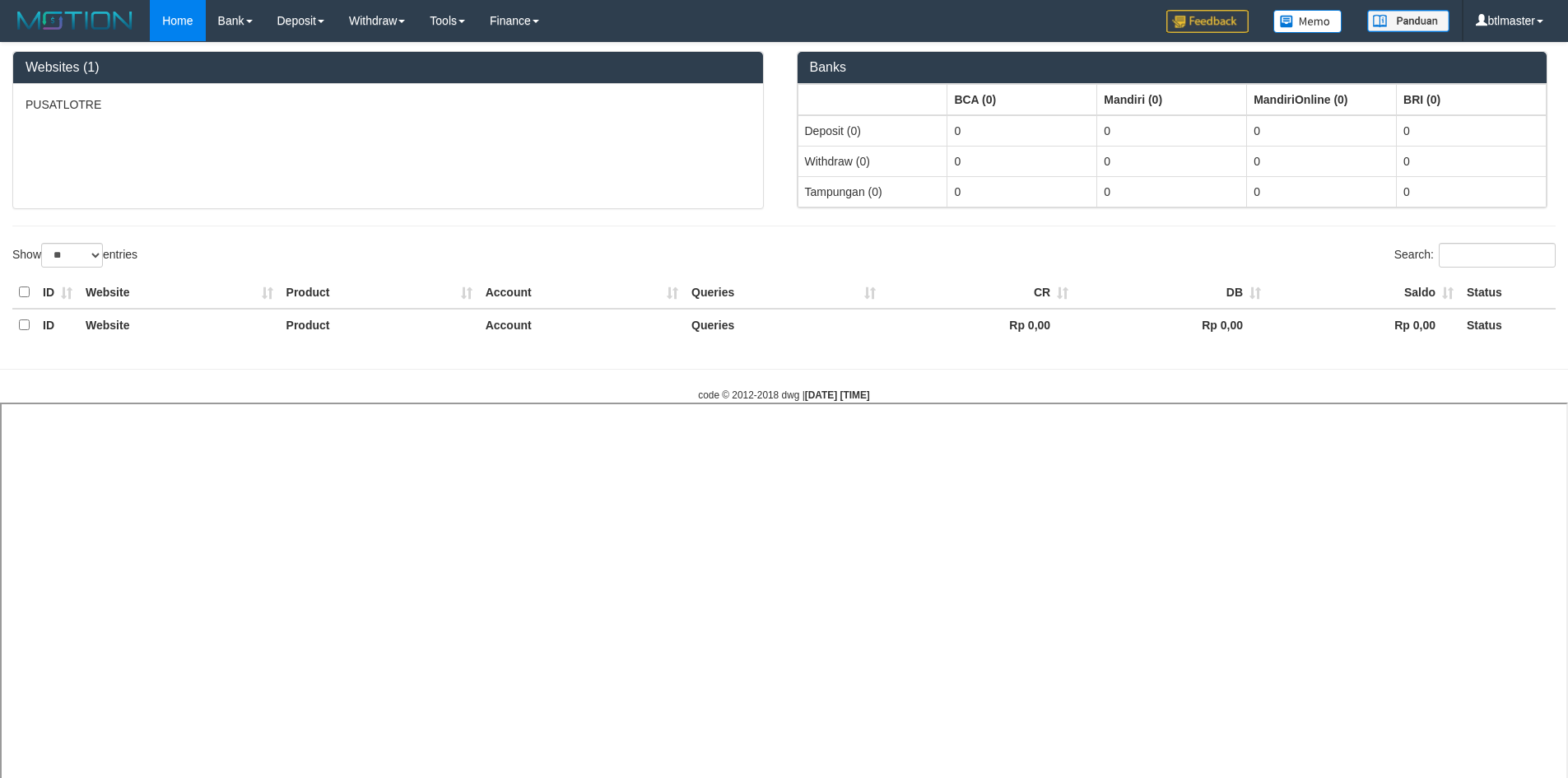 select 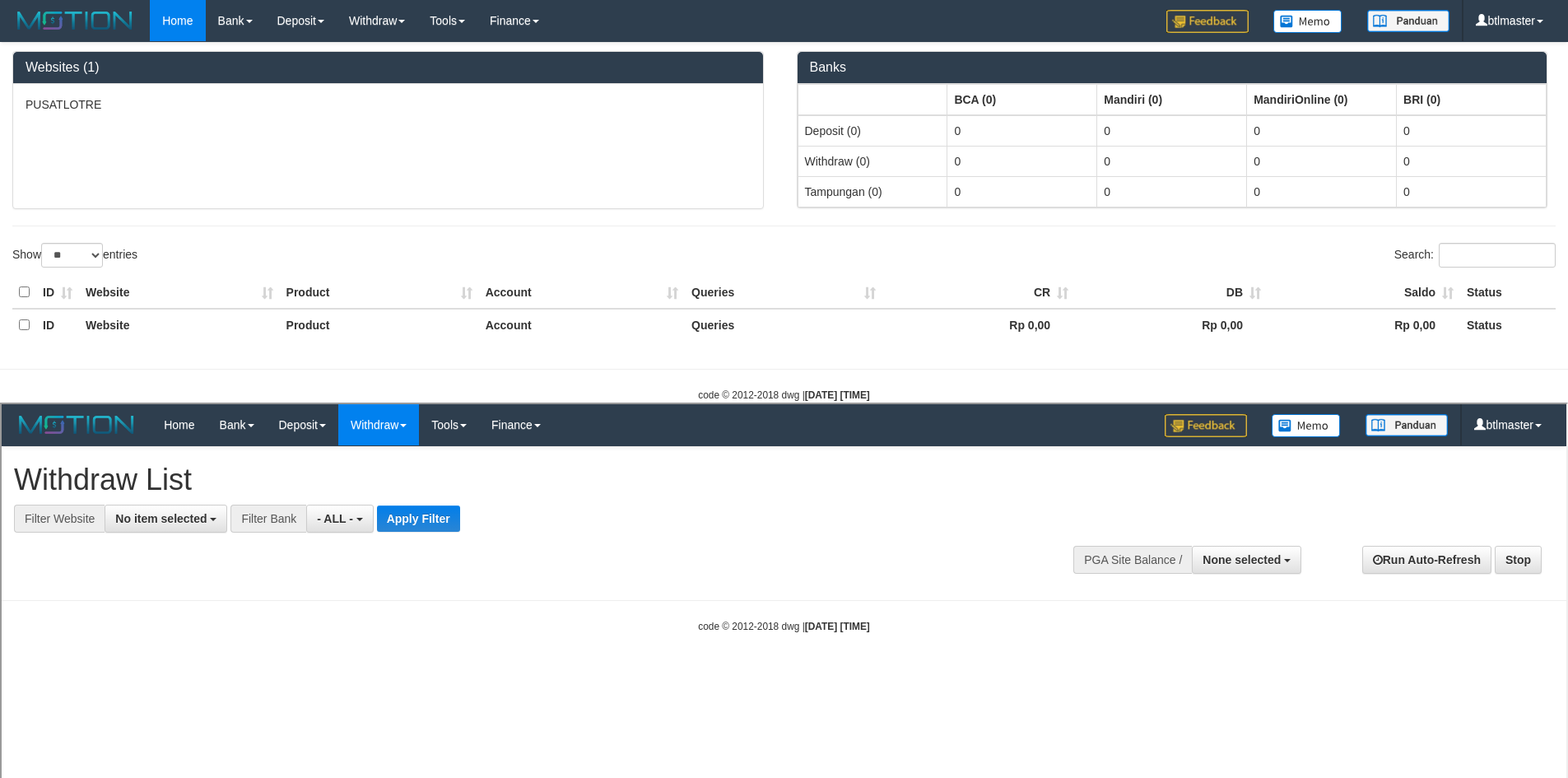scroll, scrollTop: 0, scrollLeft: 0, axis: both 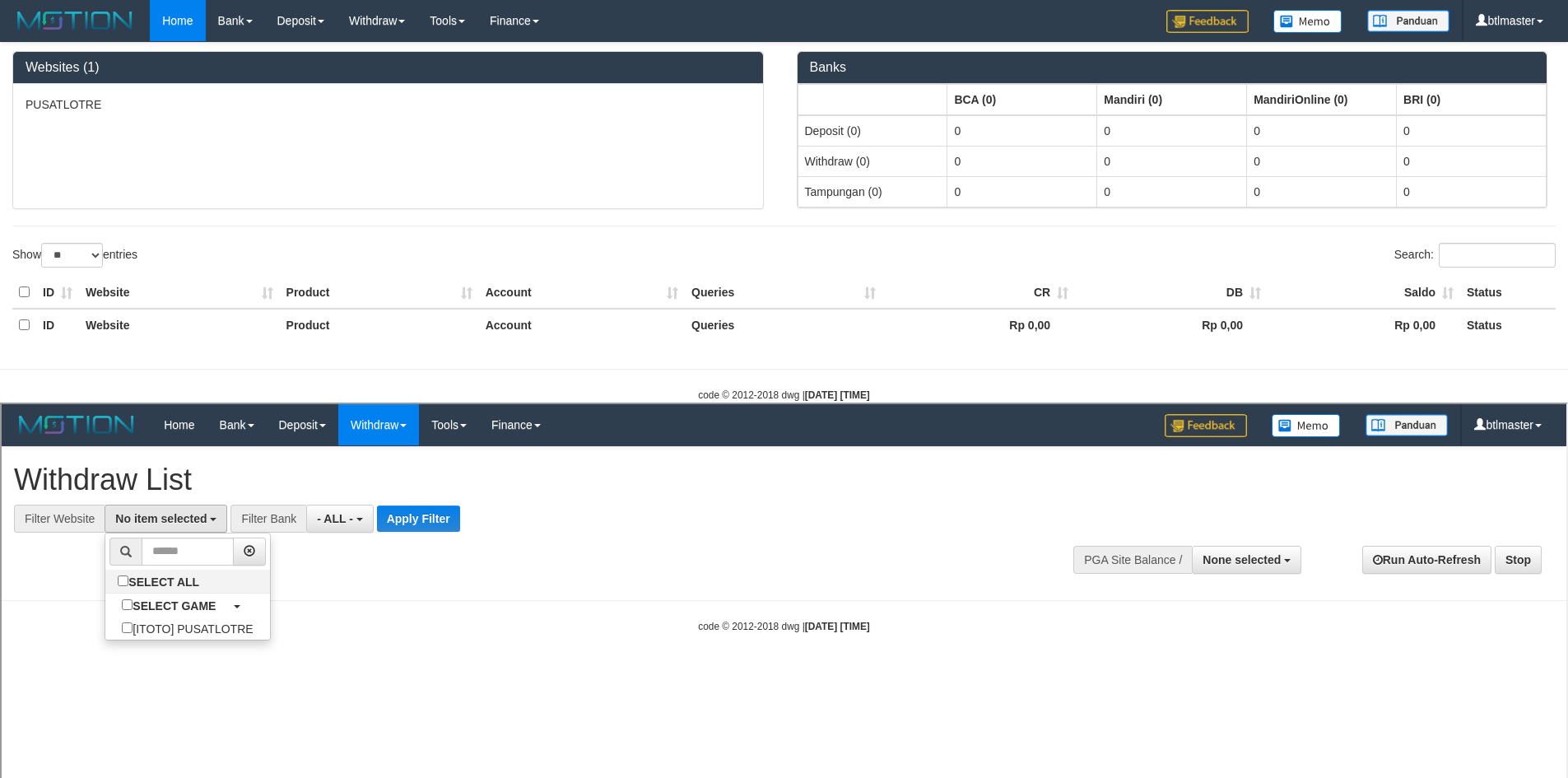 select on "****" 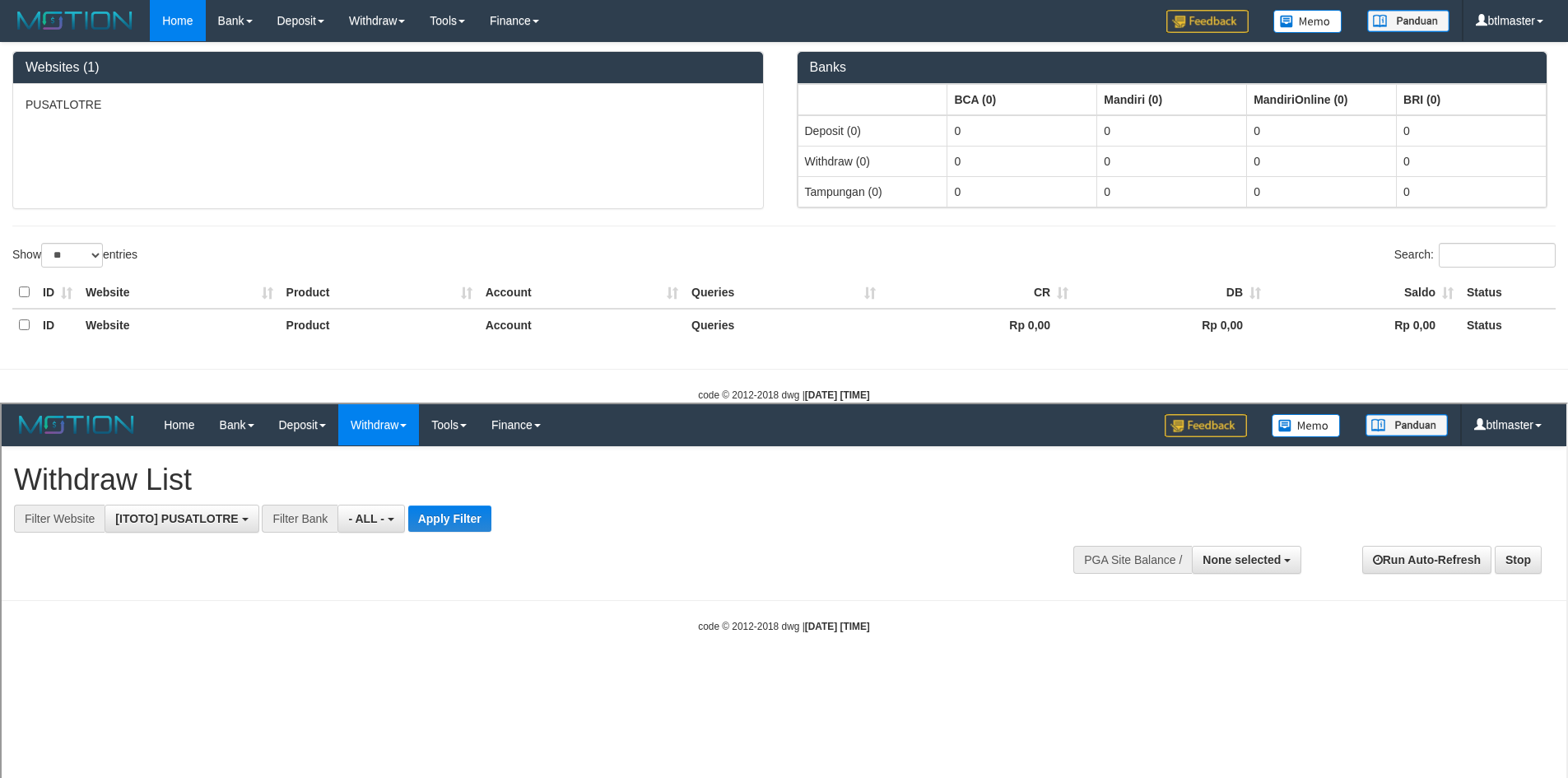scroll, scrollTop: 15, scrollLeft: 0, axis: vertical 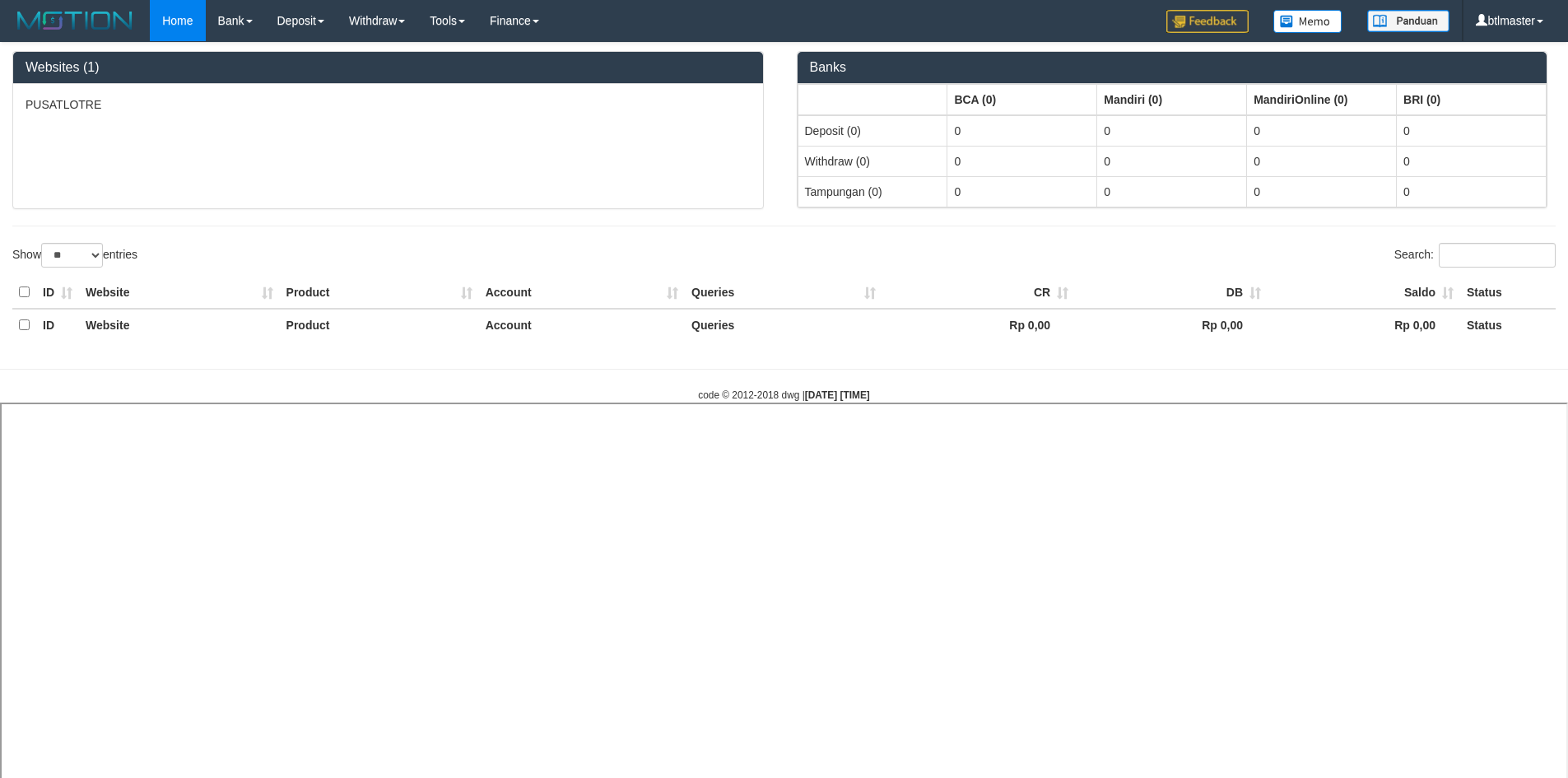 select 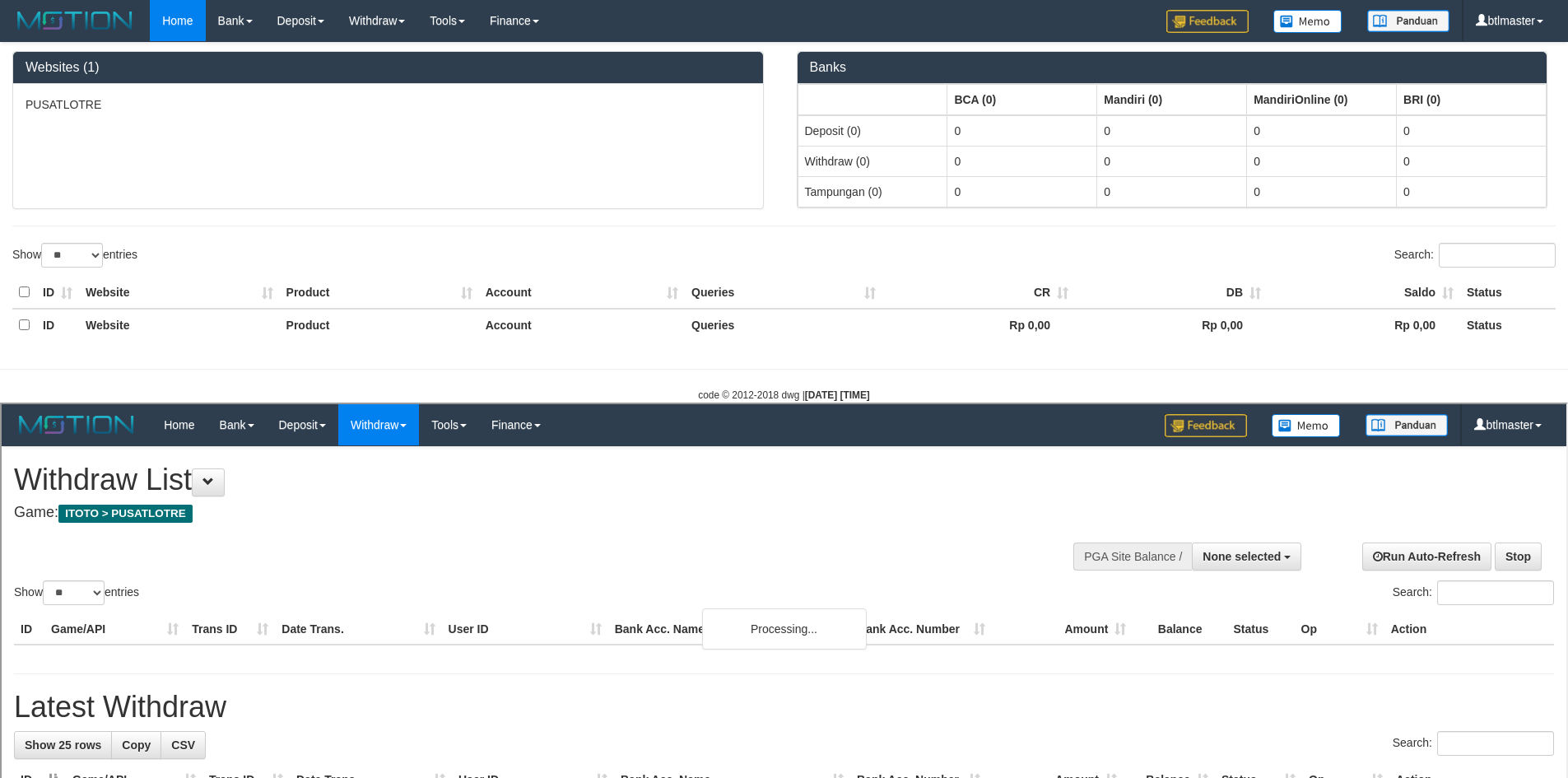 scroll, scrollTop: 0, scrollLeft: 0, axis: both 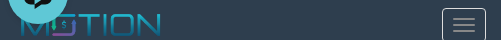select 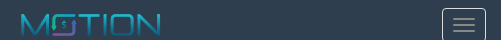 select on "**" 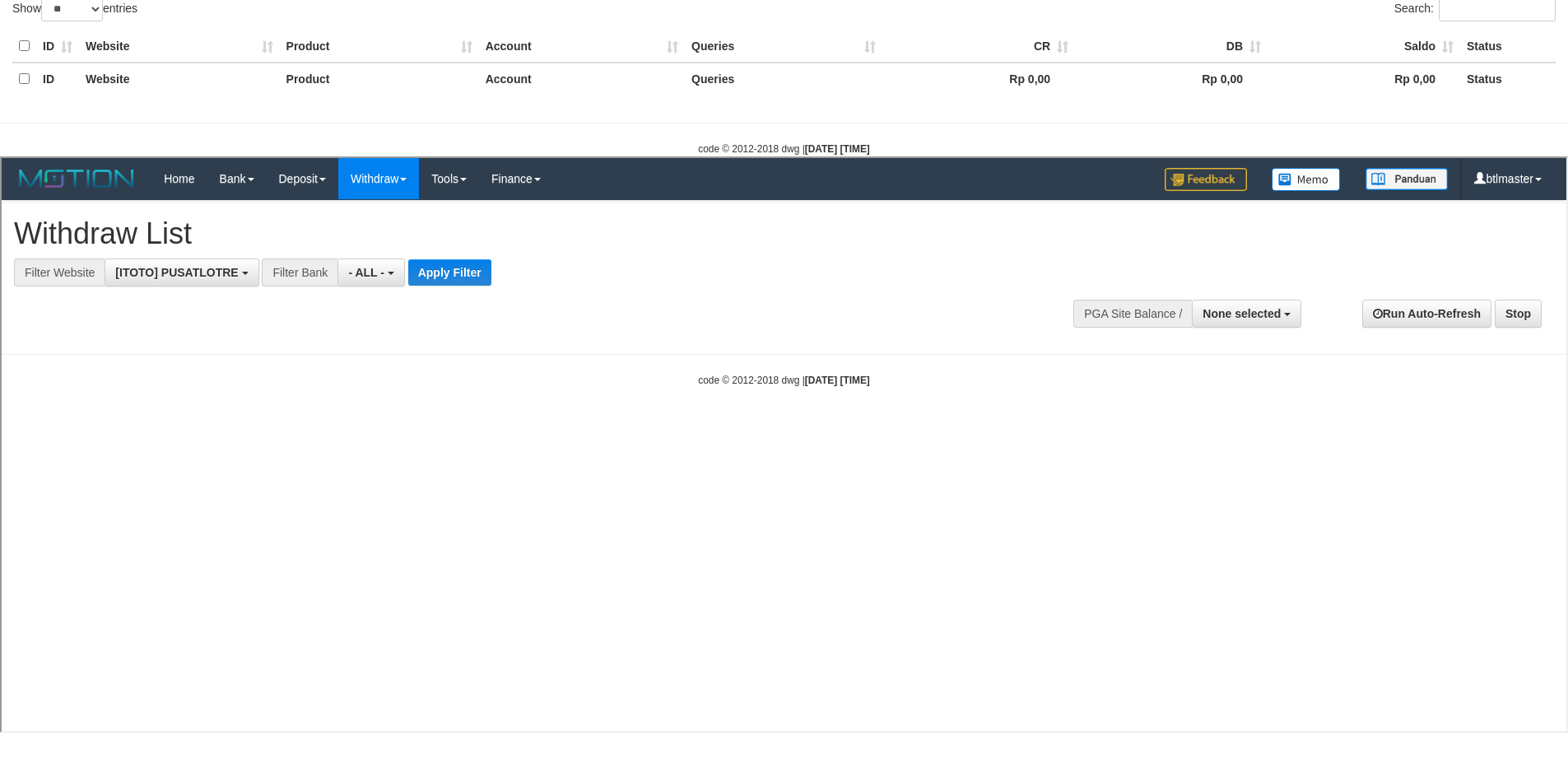 scroll, scrollTop: 0, scrollLeft: 0, axis: both 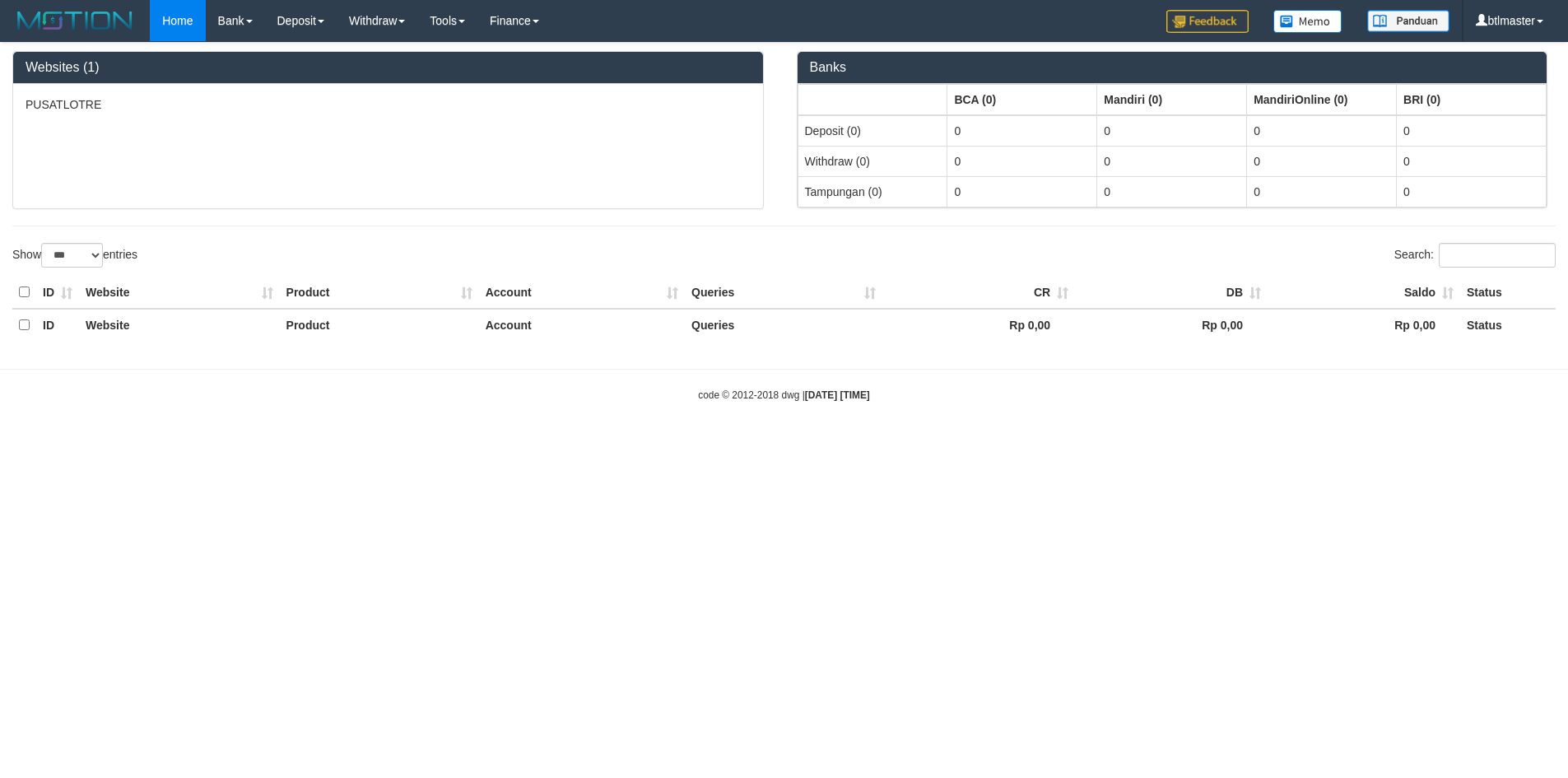 select on "**" 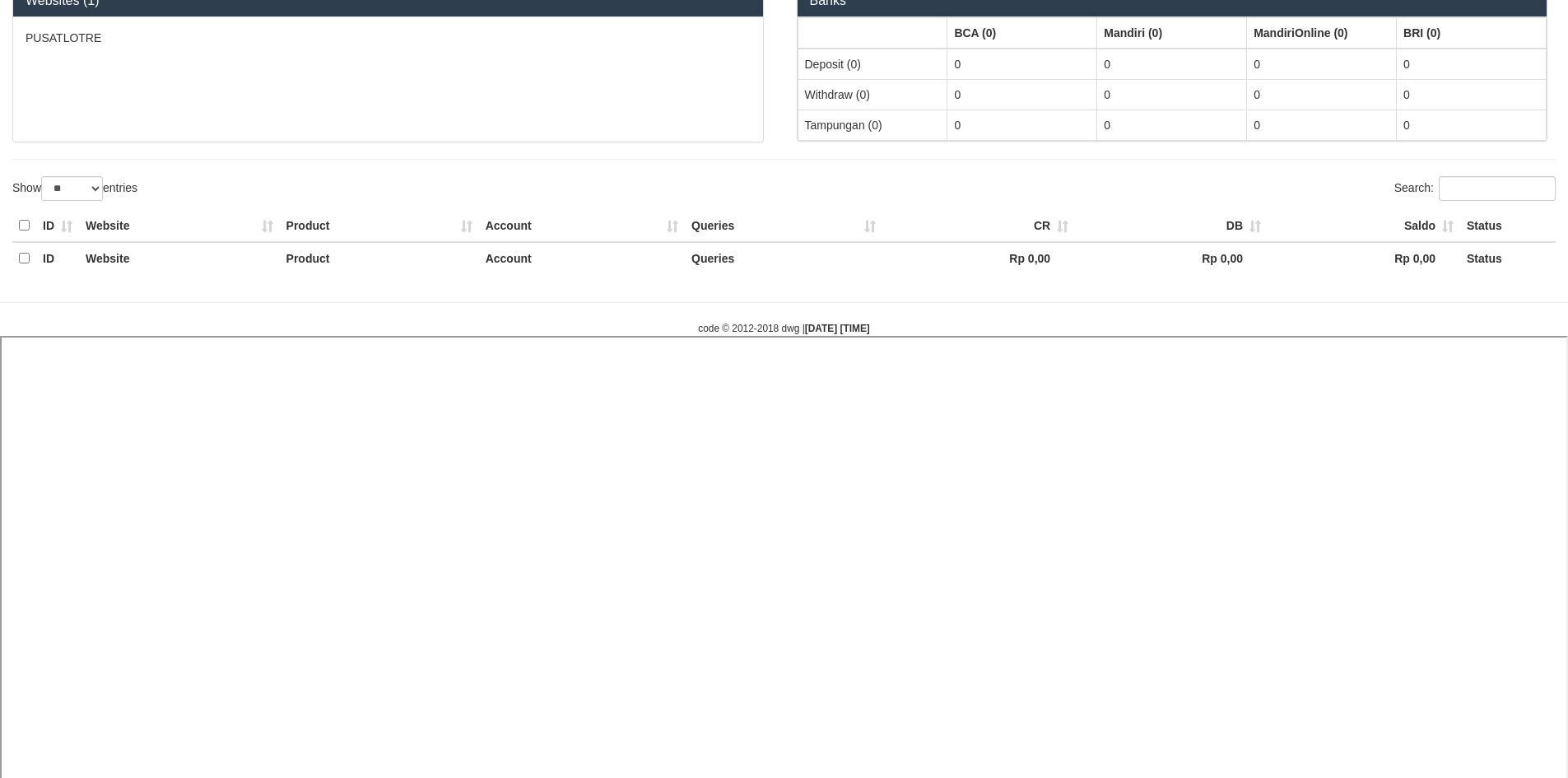 scroll, scrollTop: 0, scrollLeft: 0, axis: both 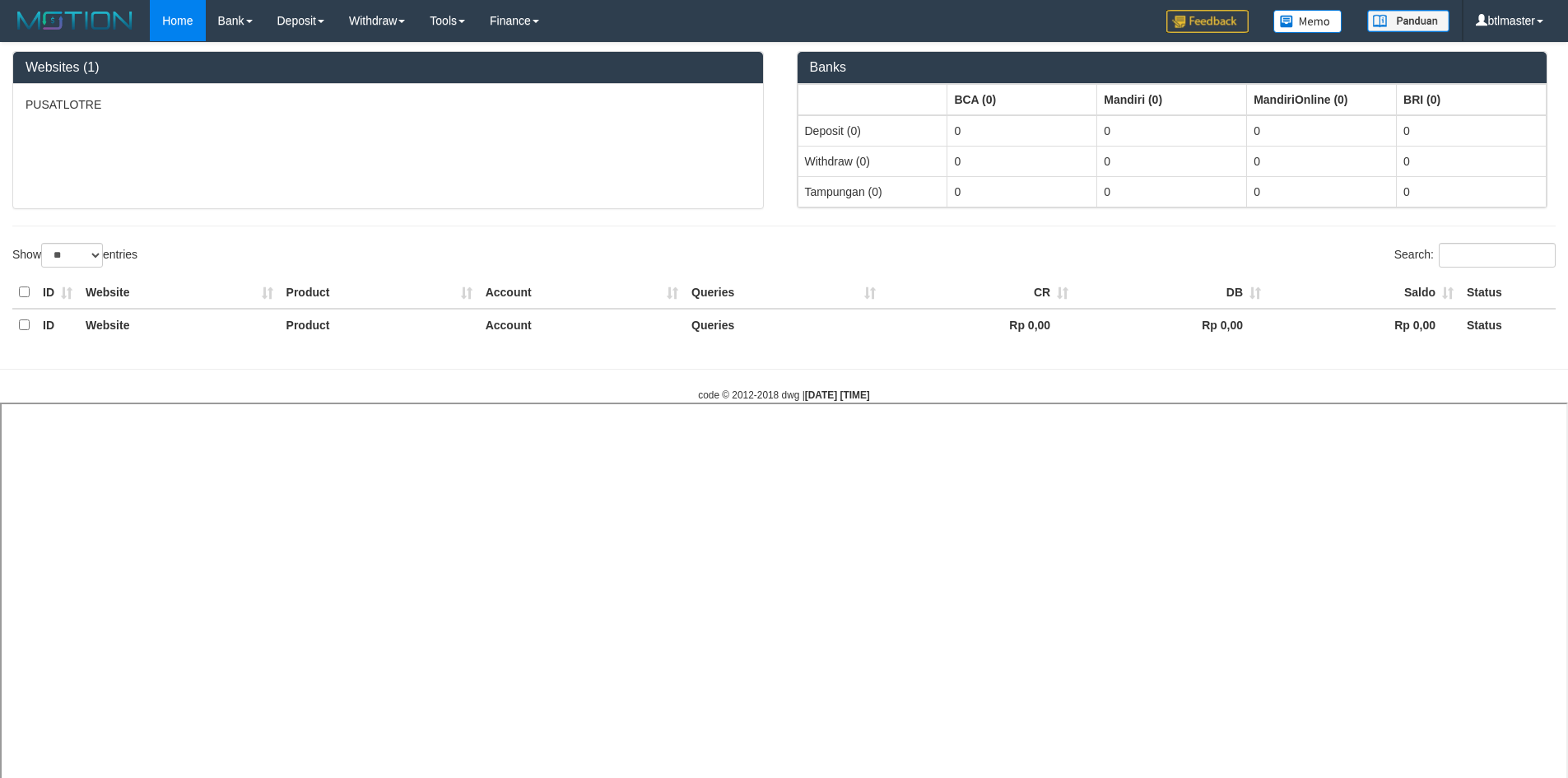 select 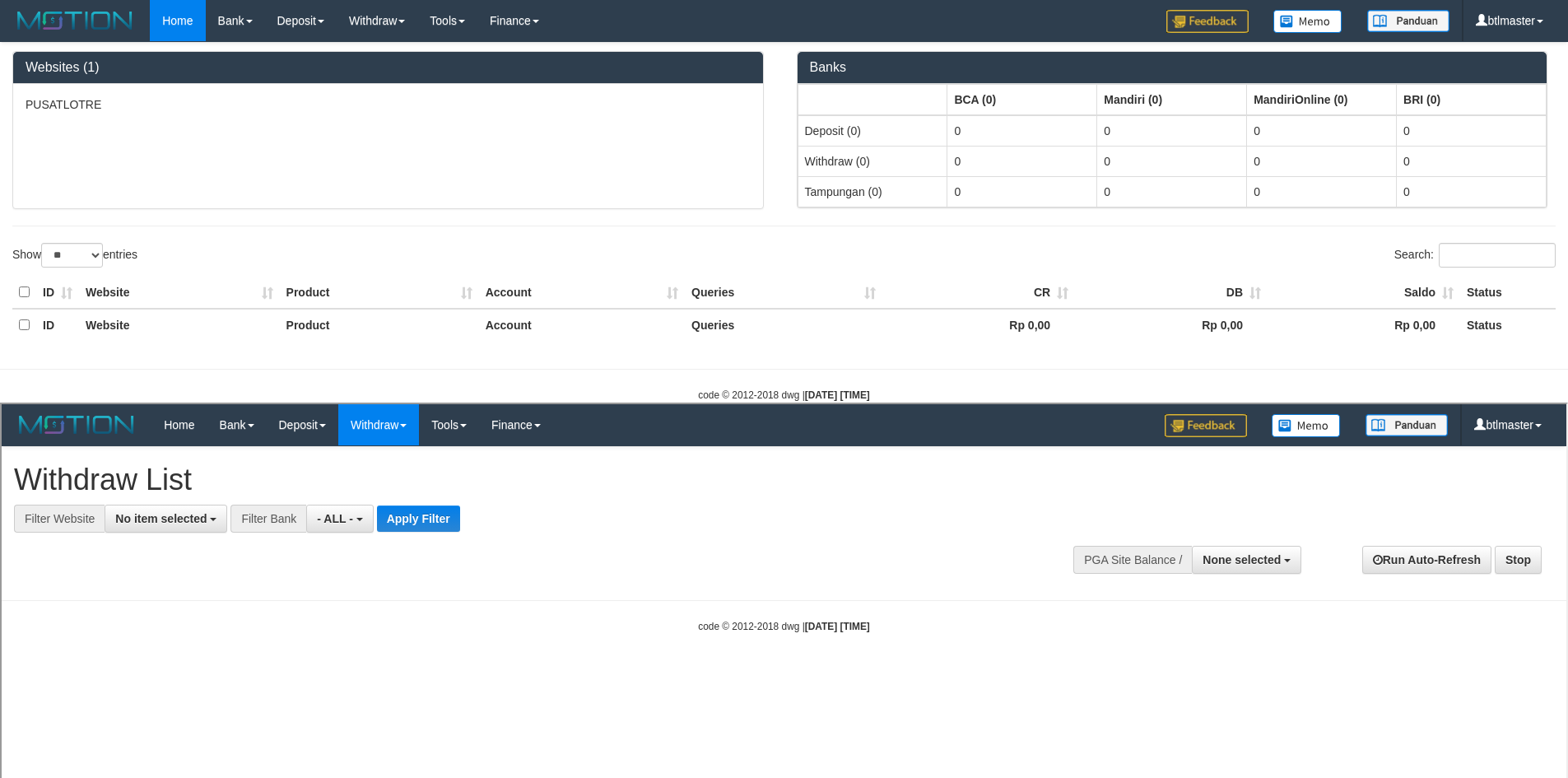 scroll, scrollTop: 0, scrollLeft: 0, axis: both 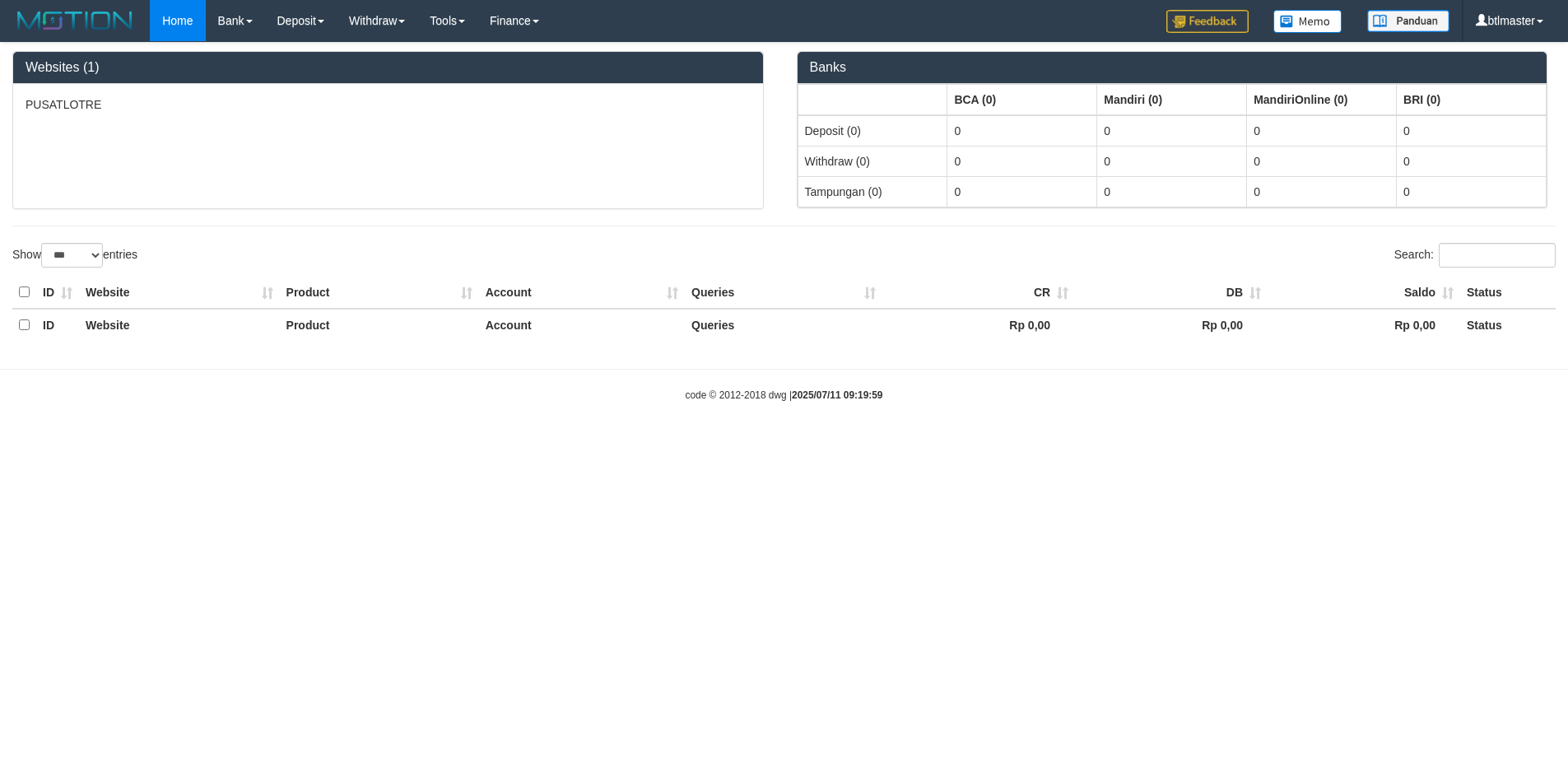 select on "**" 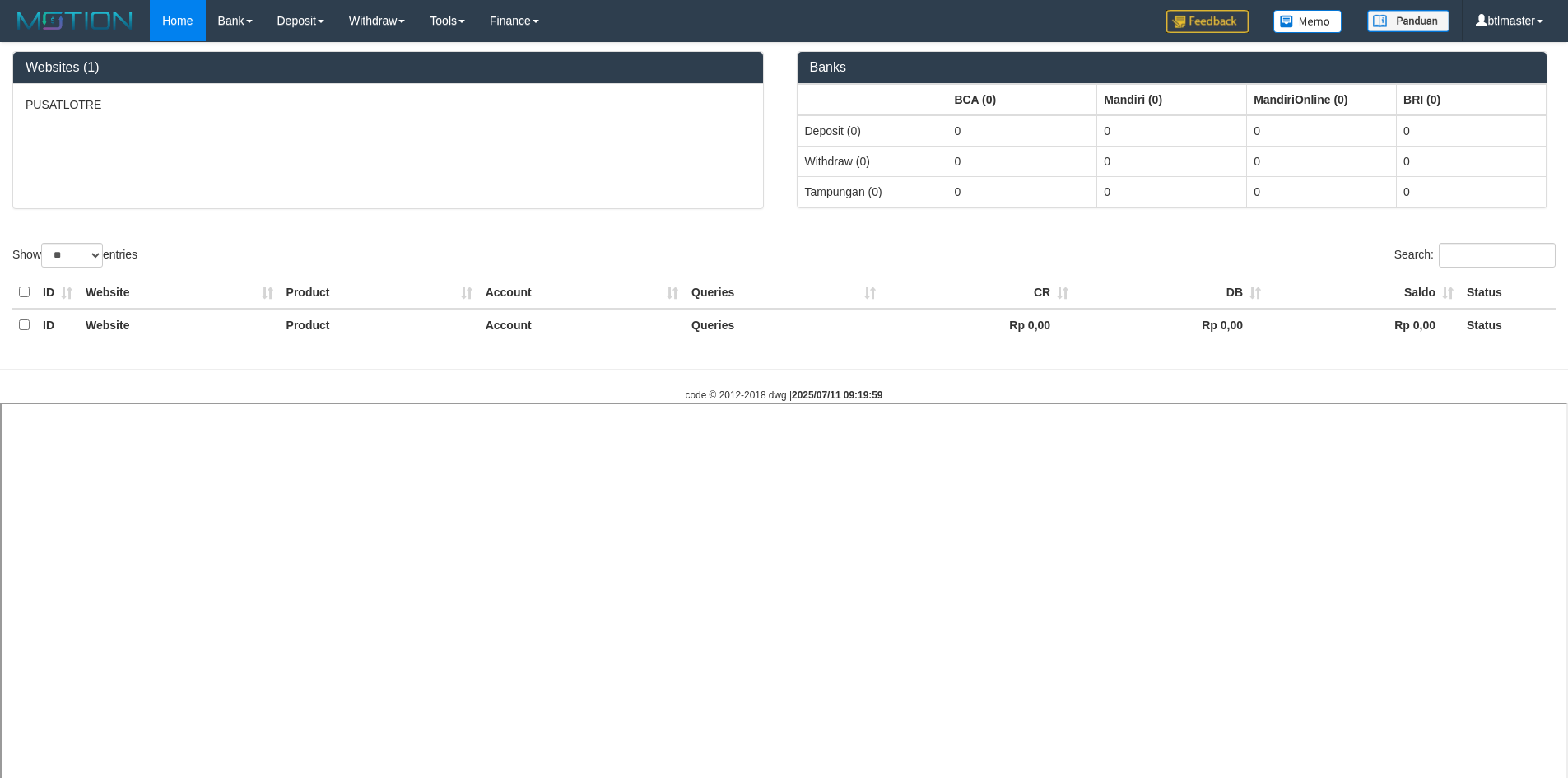 select 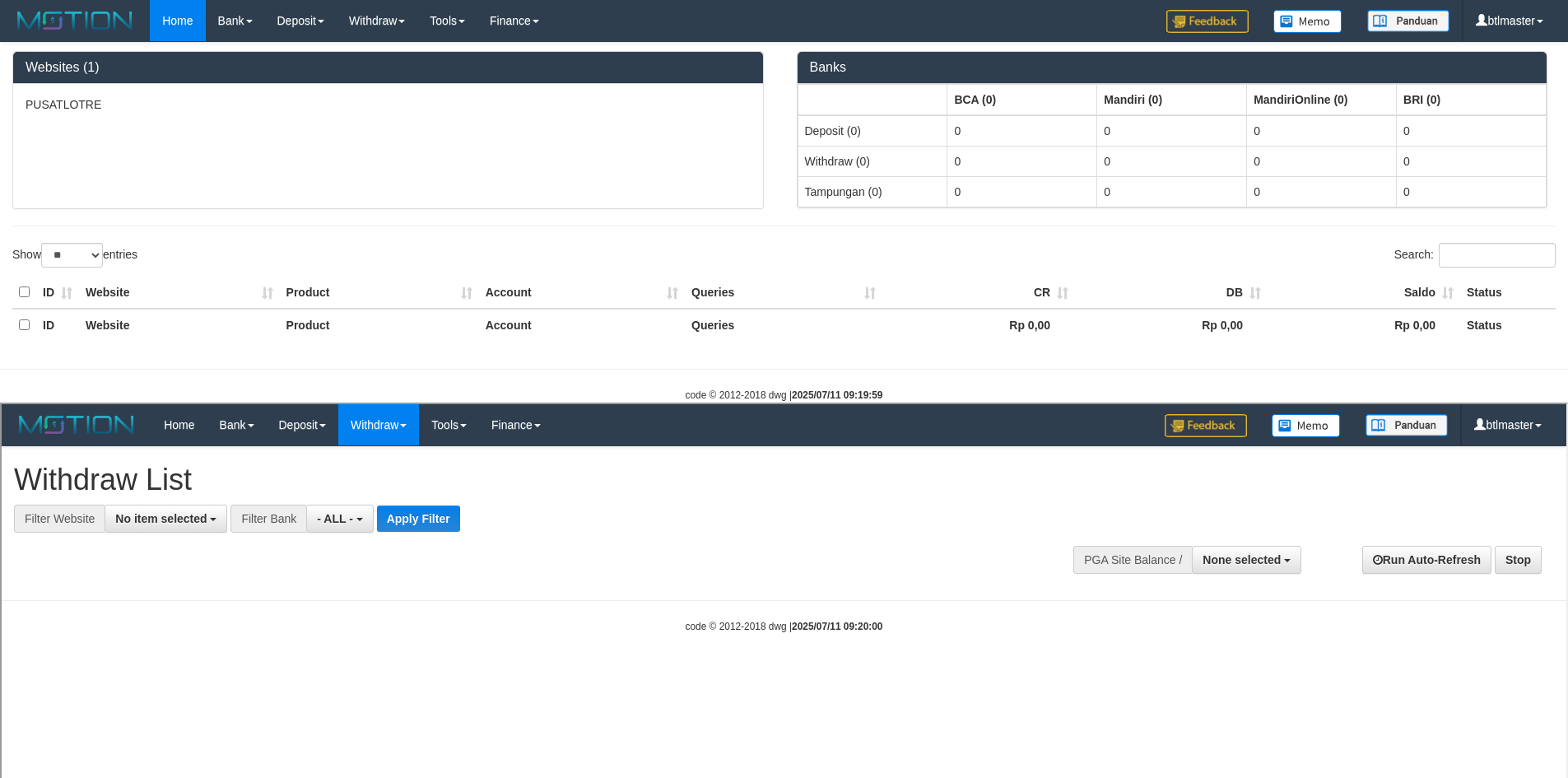 scroll, scrollTop: 0, scrollLeft: 0, axis: both 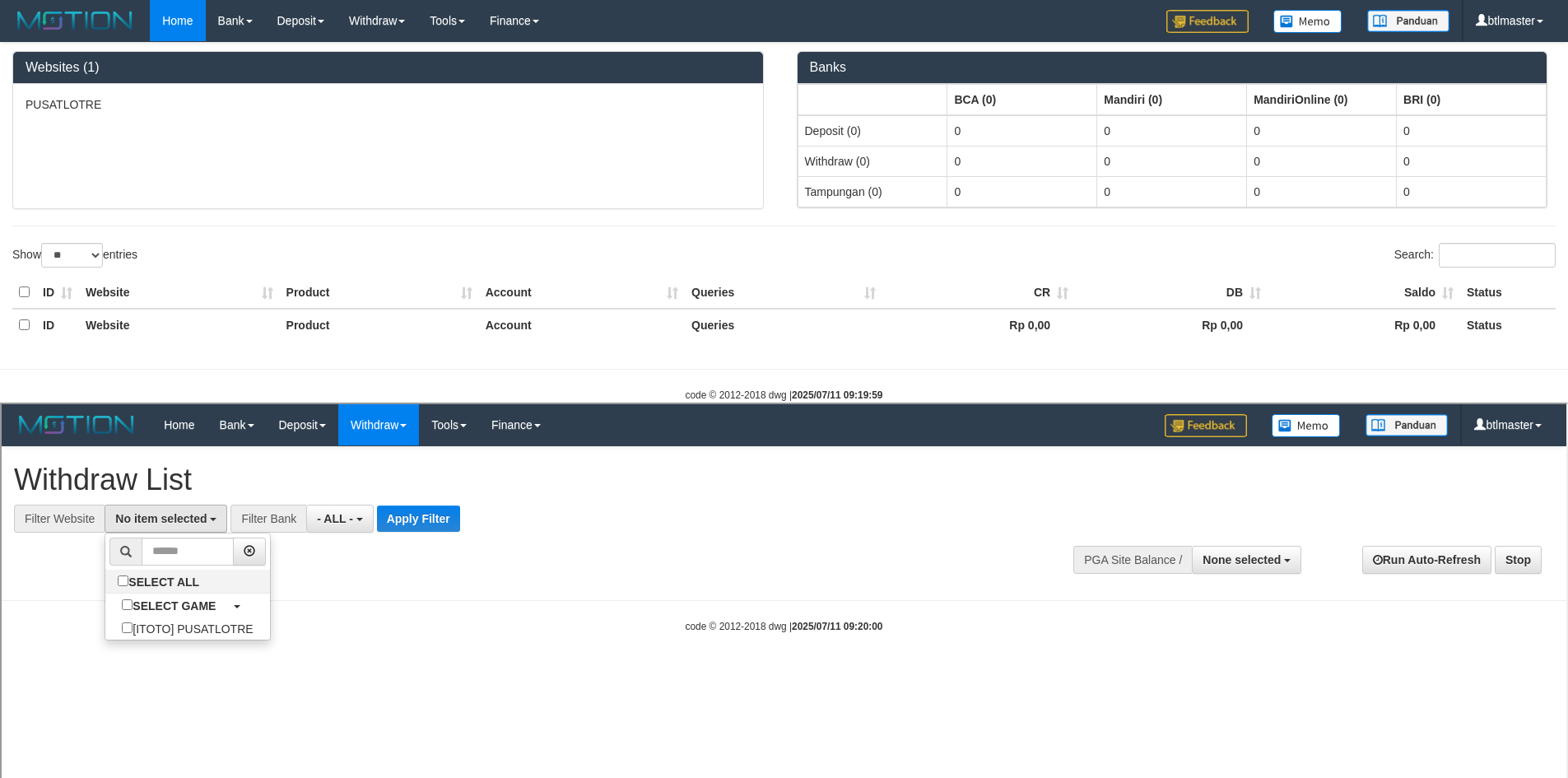 select on "****" 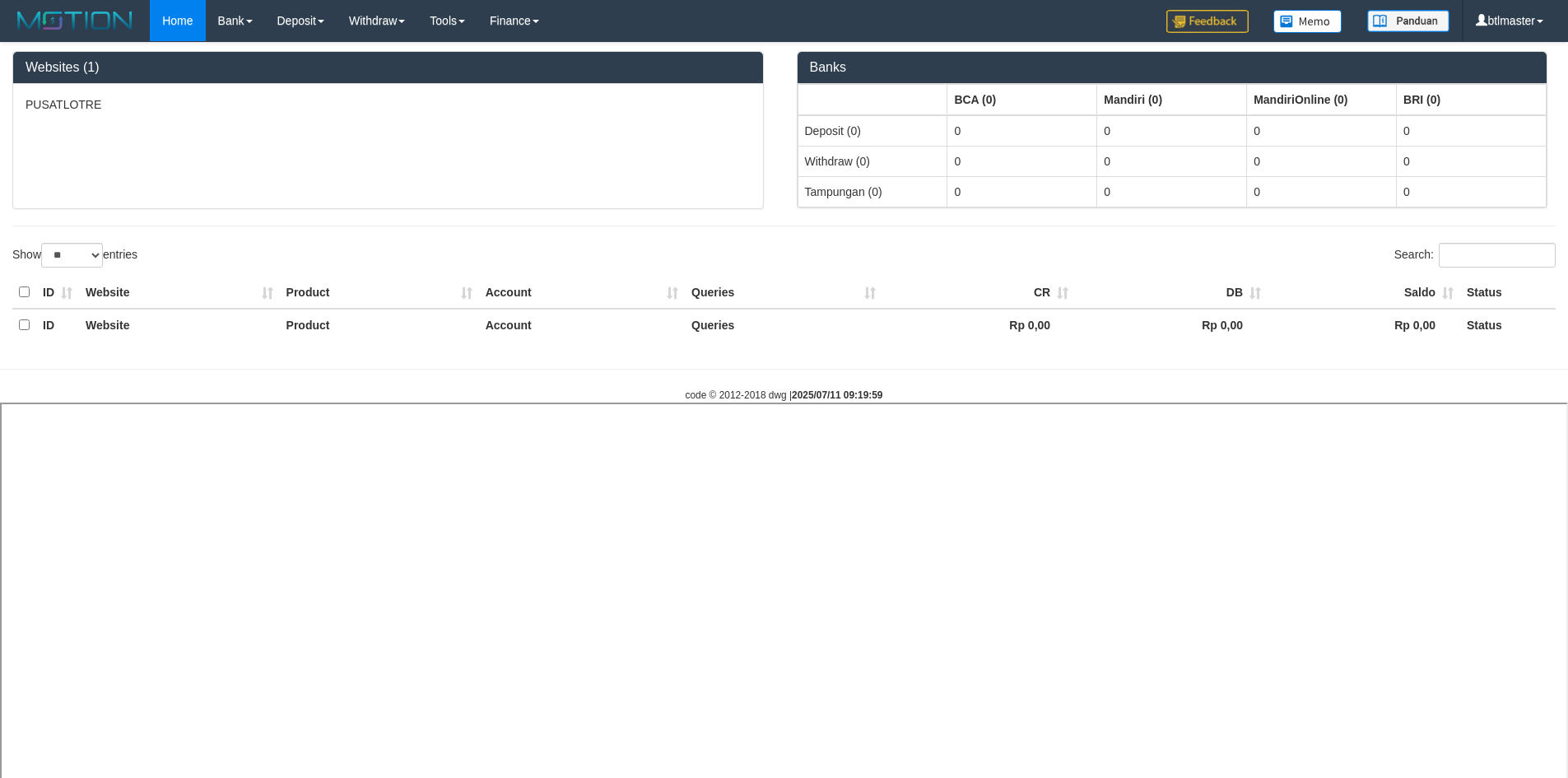 select 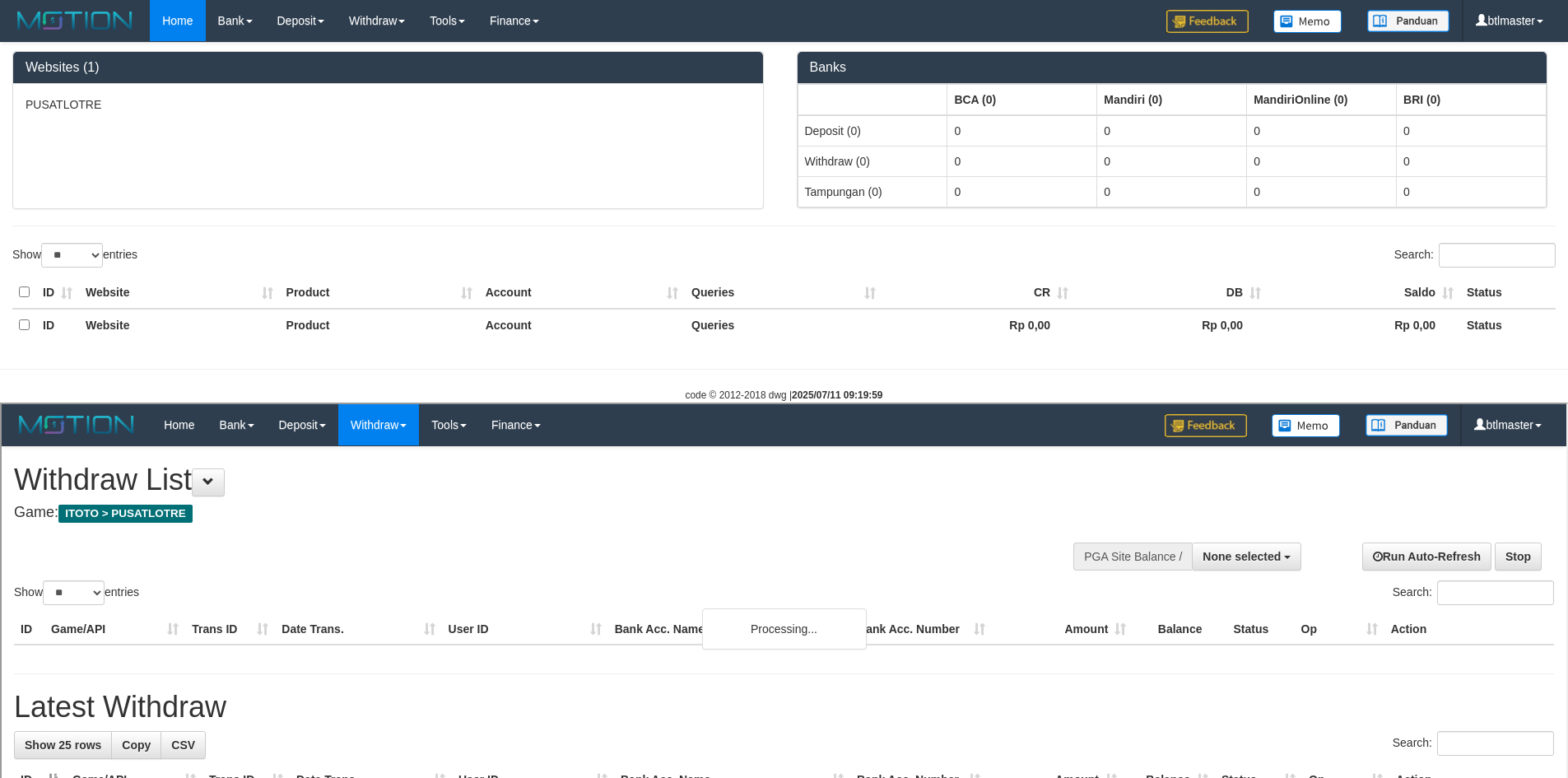 scroll, scrollTop: 0, scrollLeft: 0, axis: both 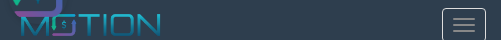 select 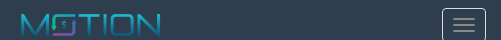 select on "**" 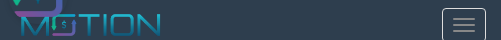 scroll, scrollTop: 0, scrollLeft: 0, axis: both 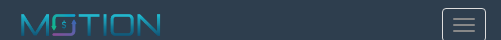select on "**" 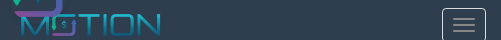 scroll, scrollTop: 0, scrollLeft: 0, axis: both 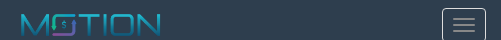 select on "**" 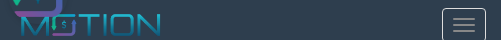 scroll, scrollTop: 0, scrollLeft: 0, axis: both 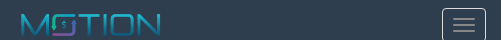 select on "**" 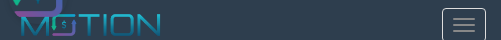 scroll, scrollTop: 0, scrollLeft: 0, axis: both 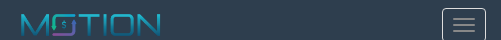 select on "**" 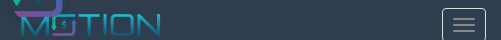 scroll, scrollTop: 0, scrollLeft: 0, axis: both 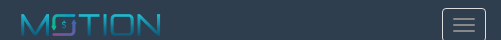 select on "**" 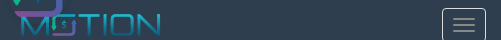 scroll, scrollTop: 0, scrollLeft: 0, axis: both 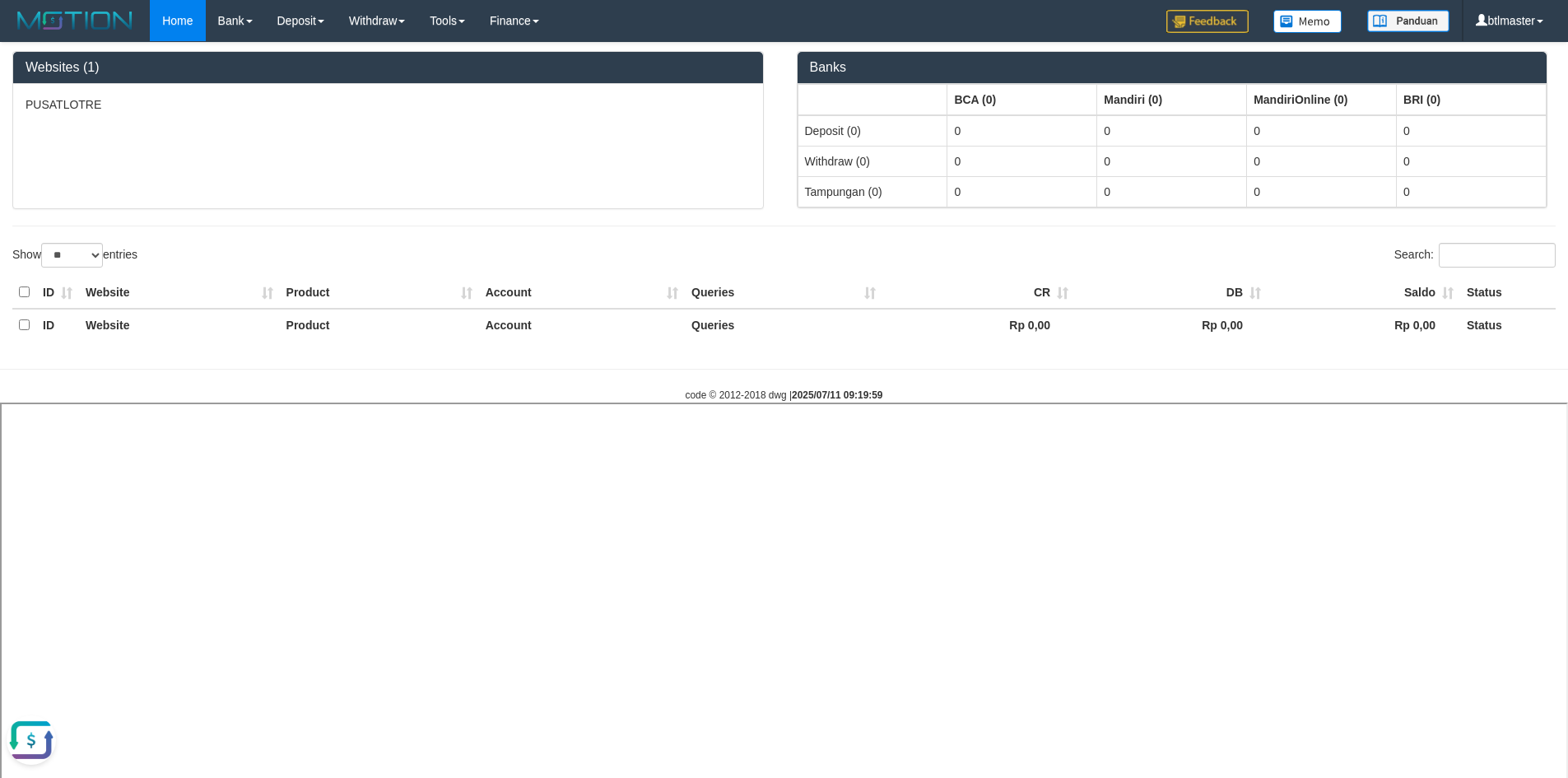 select 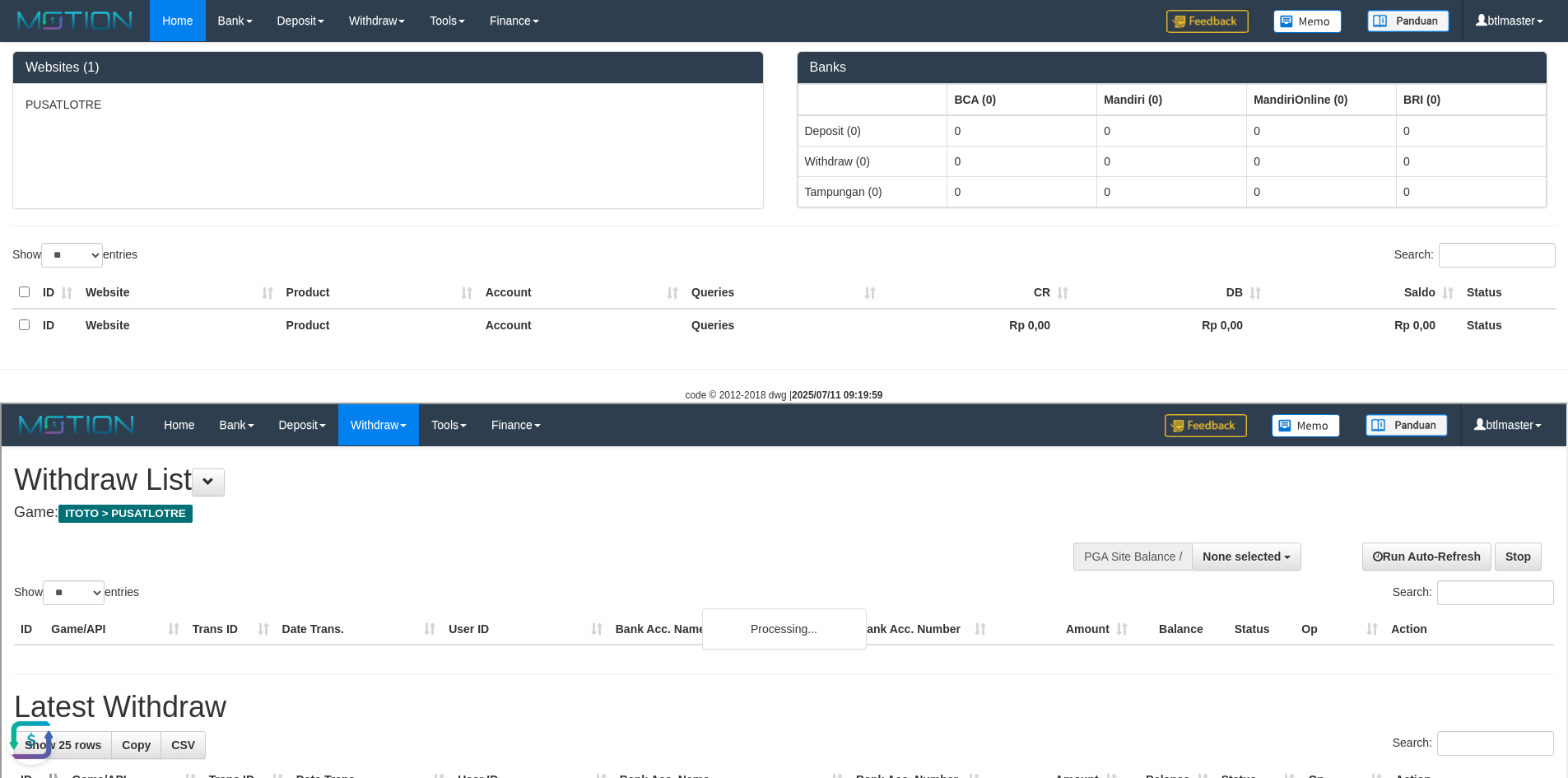 scroll, scrollTop: 0, scrollLeft: 0, axis: both 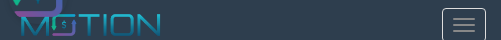 select 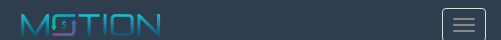 select on "**" 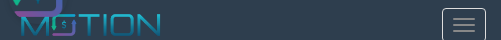 scroll, scrollTop: 0, scrollLeft: 0, axis: both 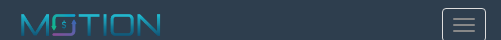select on "**" 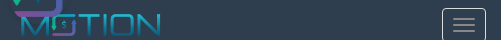 scroll, scrollTop: 0, scrollLeft: 0, axis: both 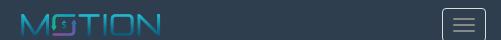 select on "**" 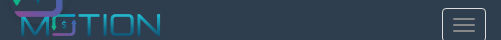 scroll, scrollTop: 0, scrollLeft: 0, axis: both 